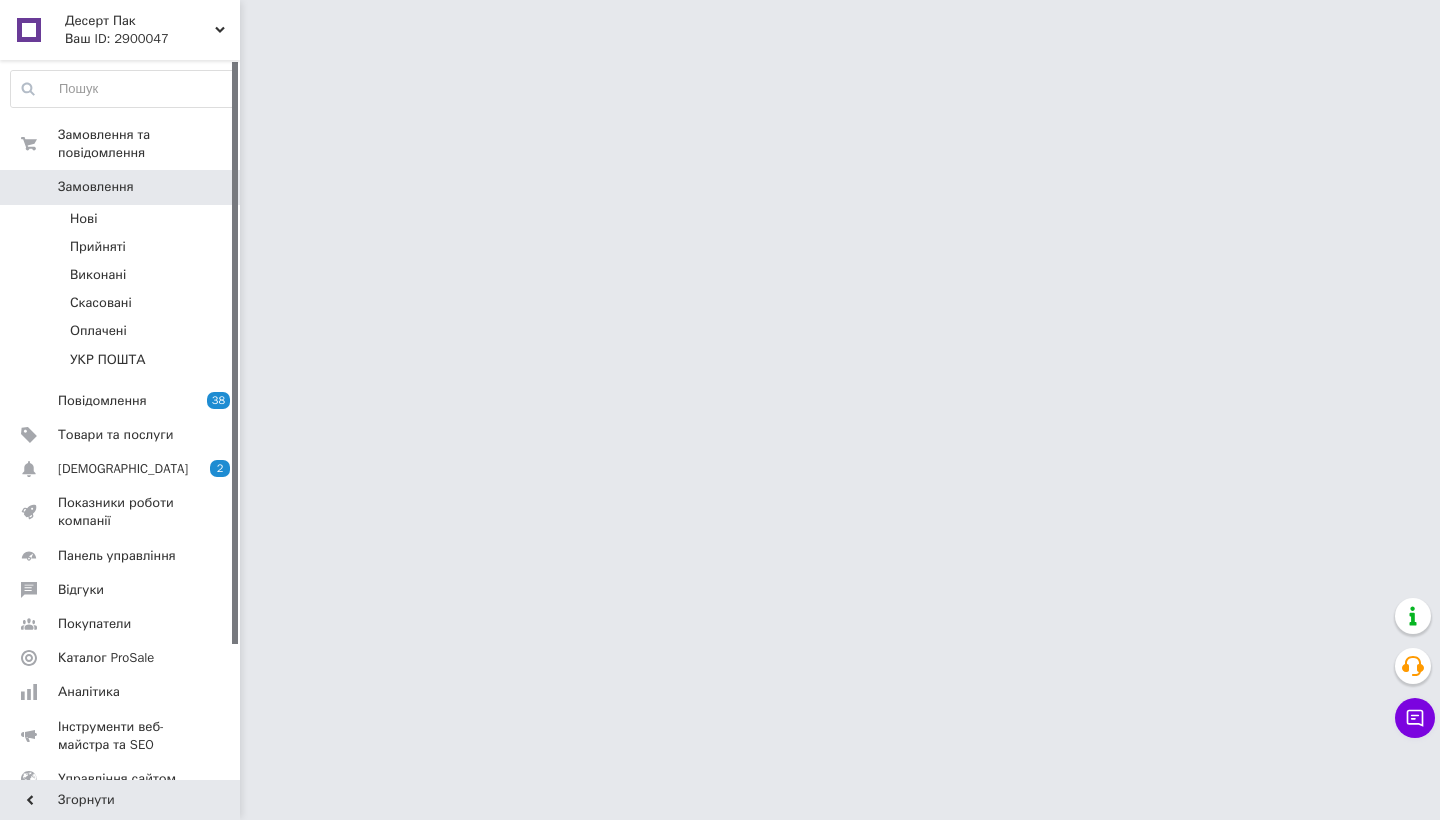 scroll, scrollTop: 0, scrollLeft: 0, axis: both 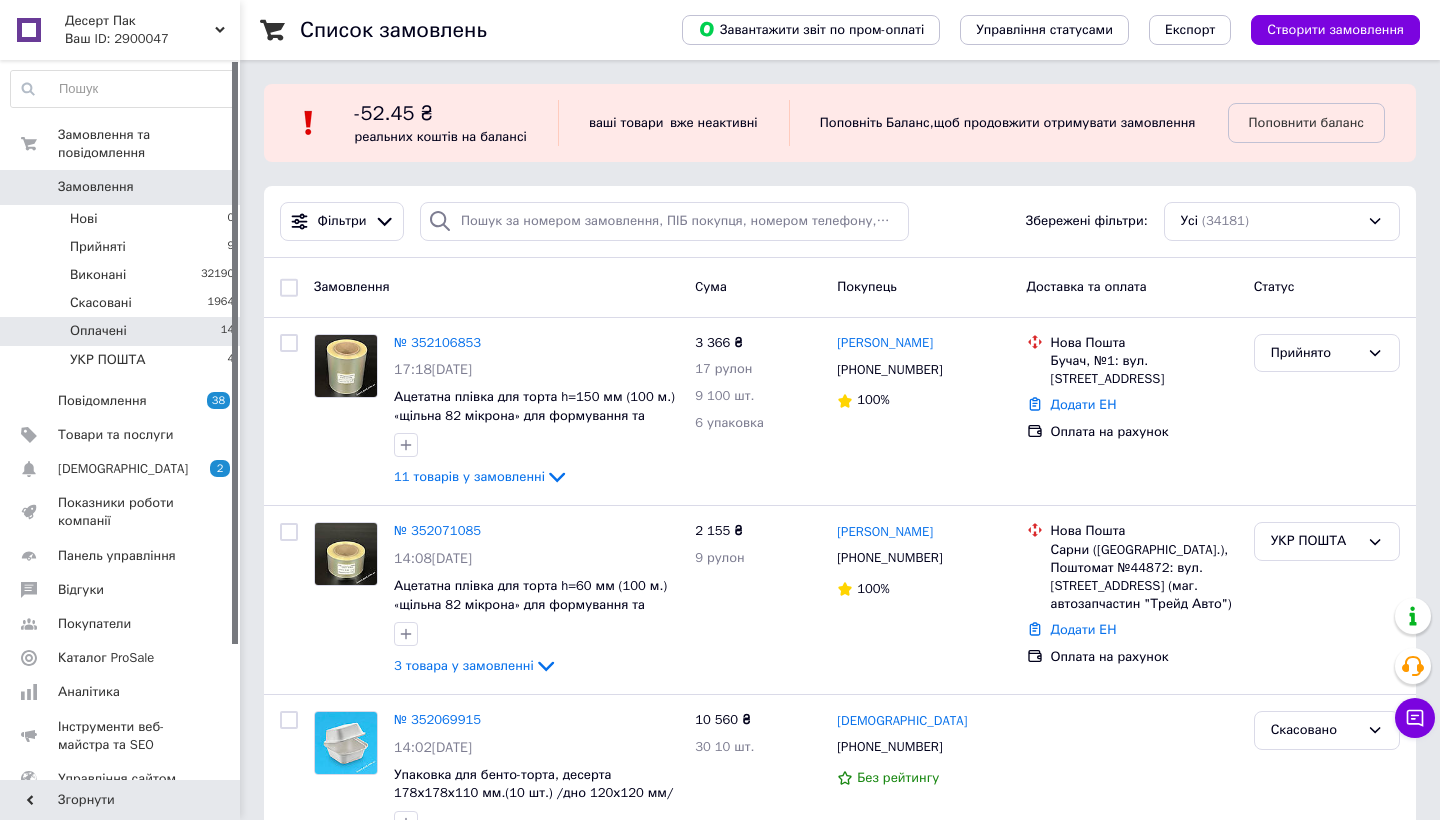 click on "Оплачені 14" at bounding box center [123, 331] 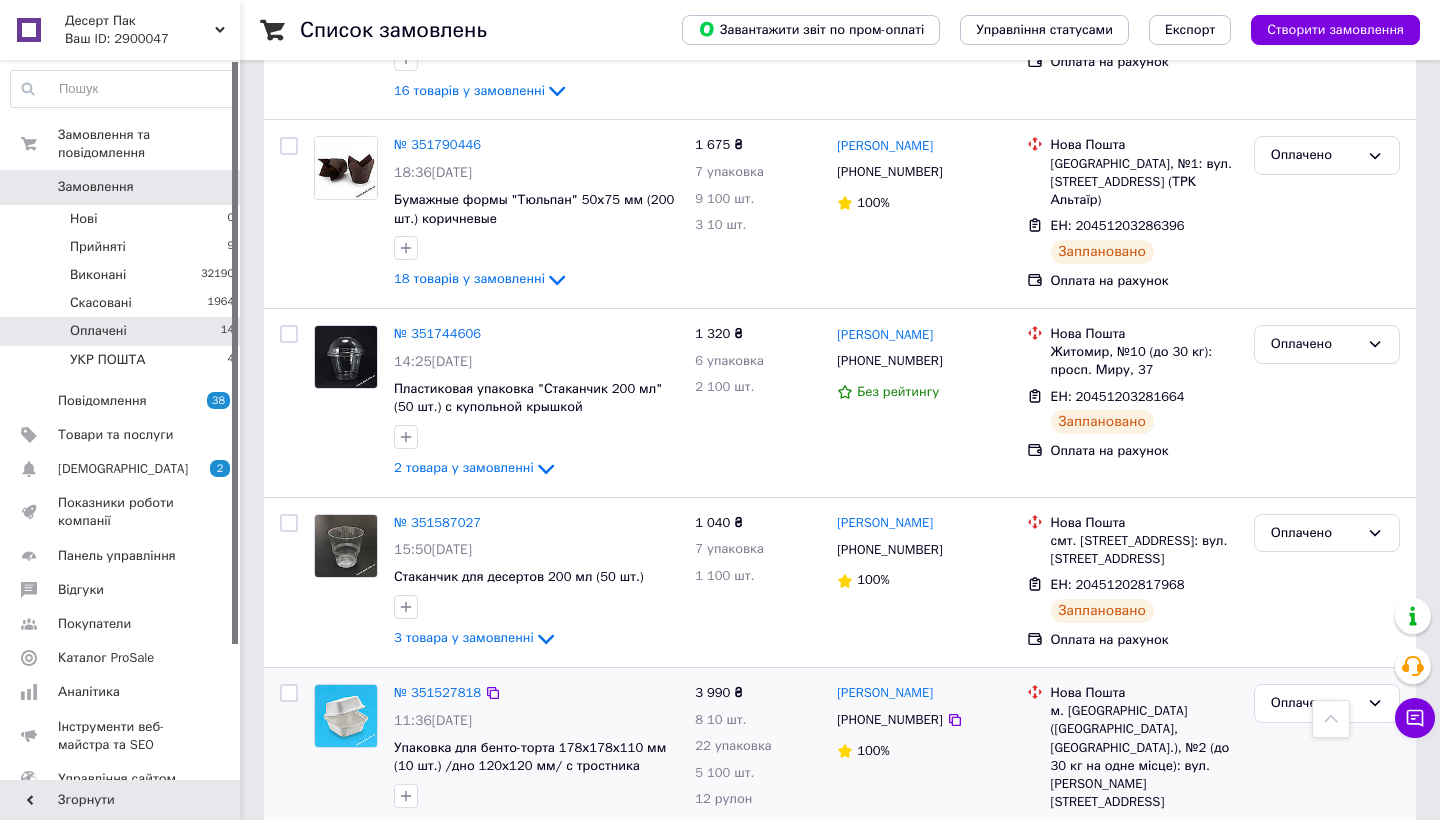 scroll, scrollTop: 2374, scrollLeft: 0, axis: vertical 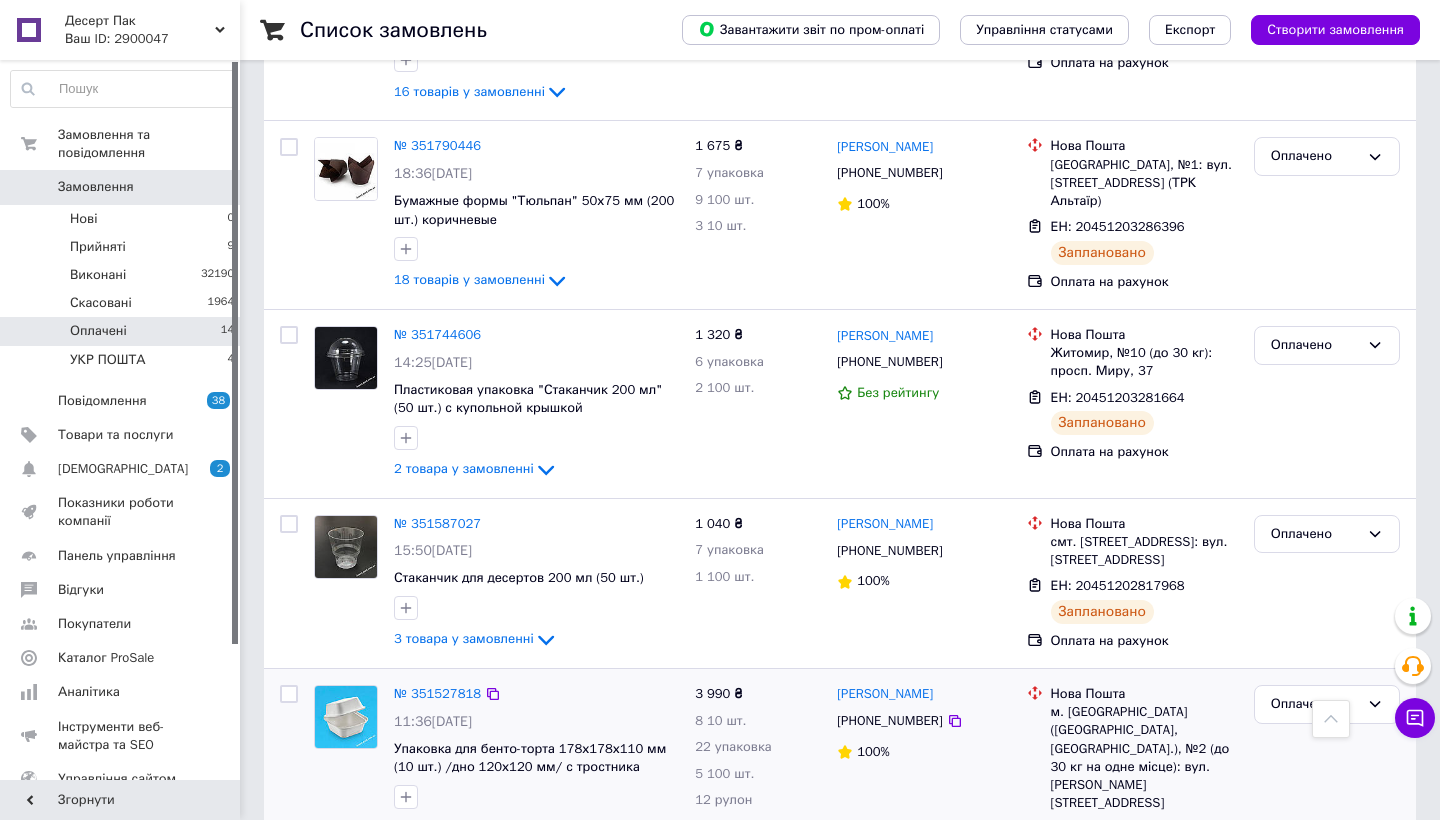 drag, startPoint x: 1051, startPoint y: 721, endPoint x: 1197, endPoint y: 720, distance: 146.00342 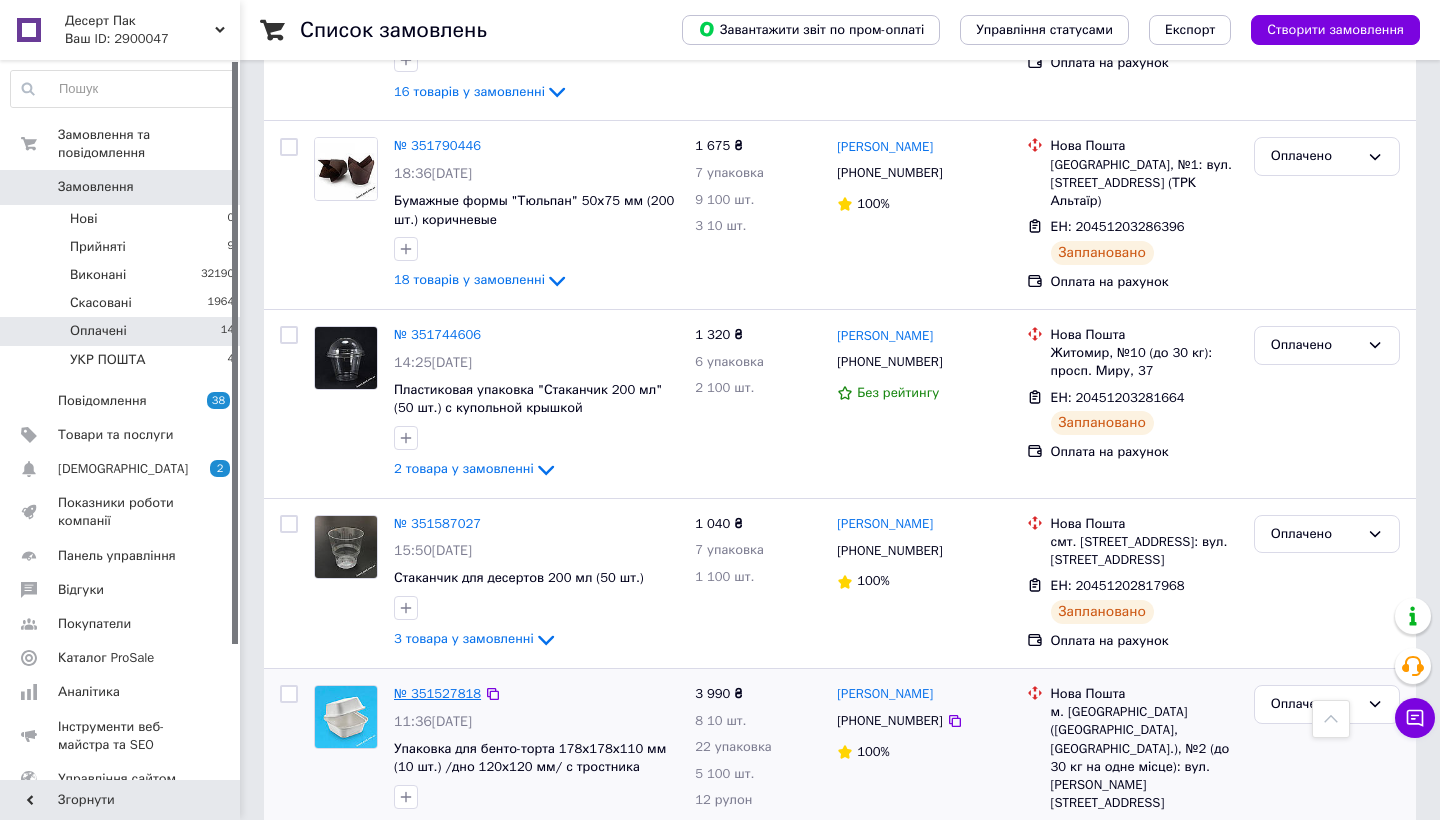 click on "№ 351527818" at bounding box center (437, 693) 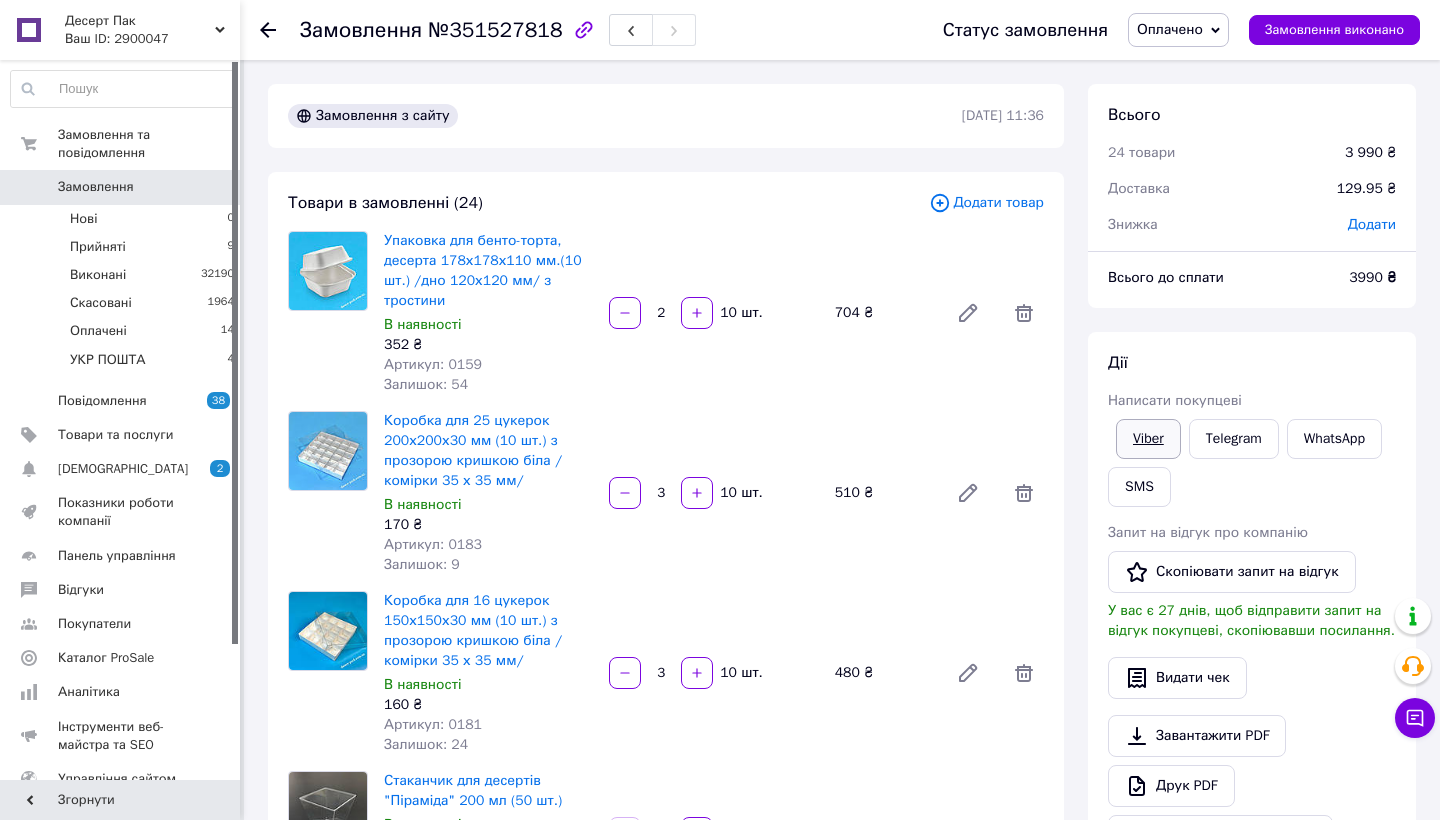 click on "Viber" at bounding box center (1148, 439) 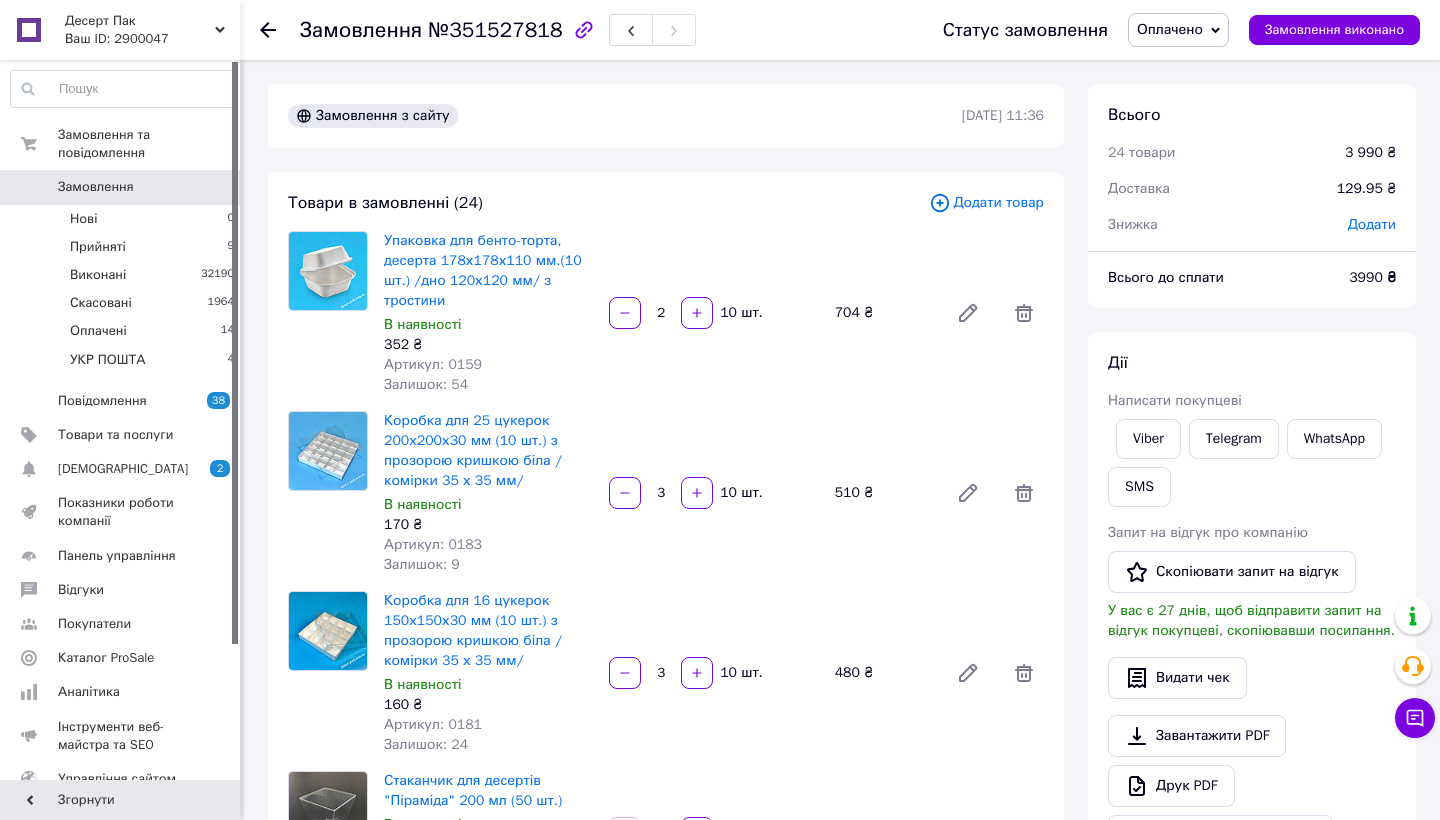click on "Оплачено" at bounding box center [1170, 29] 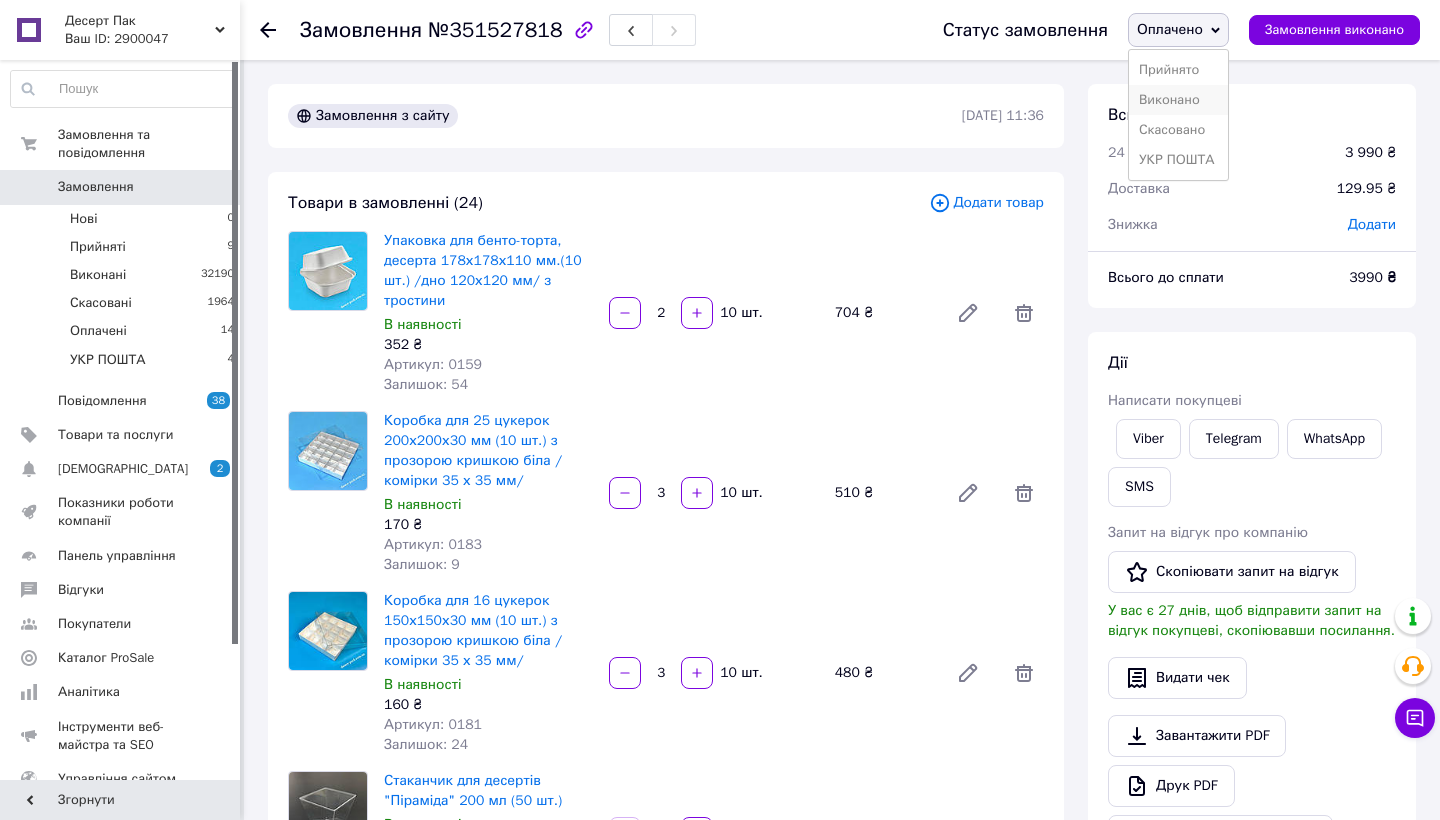 click on "Виконано" at bounding box center [1178, 100] 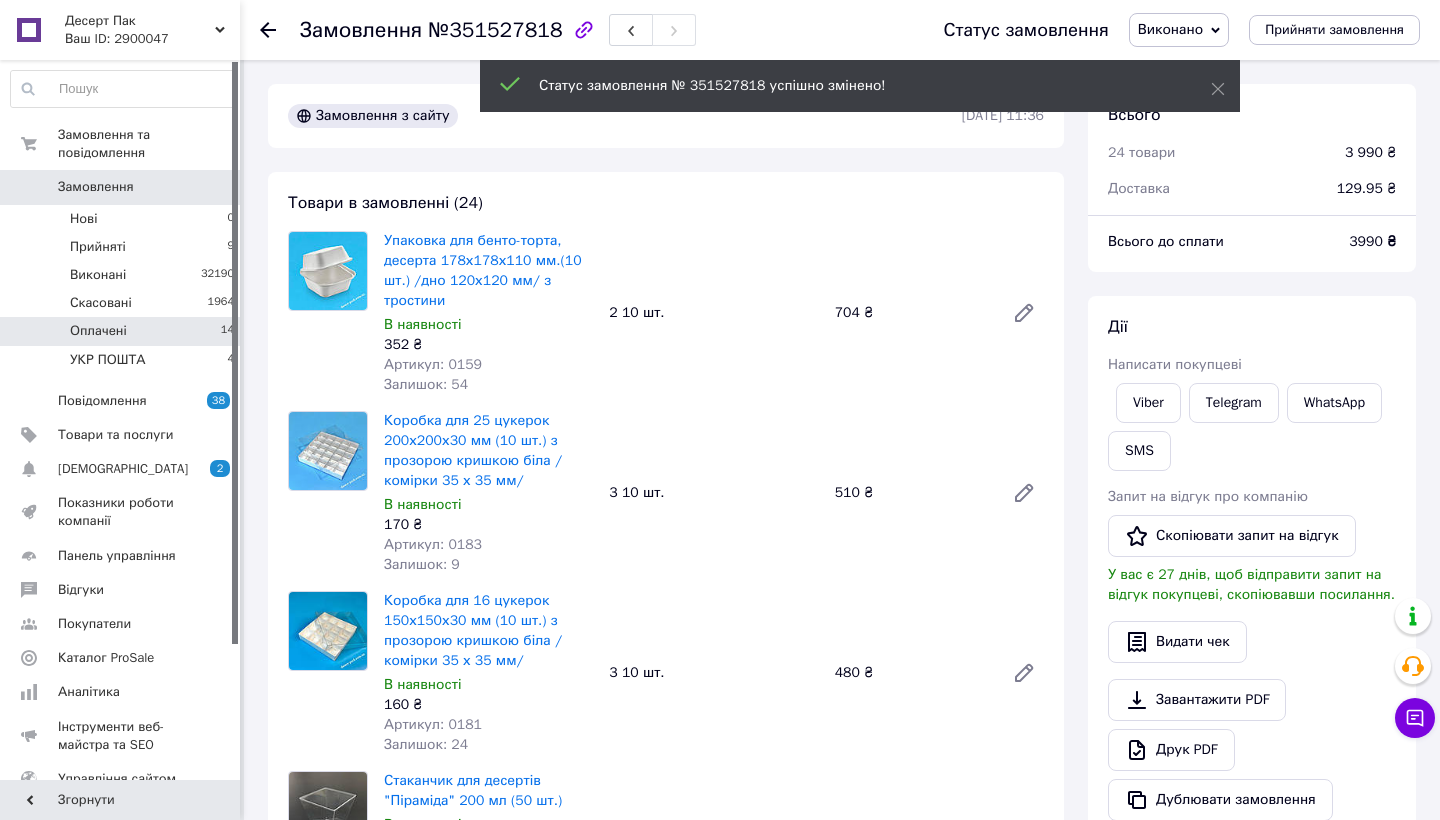click on "Оплачені 14" at bounding box center [123, 331] 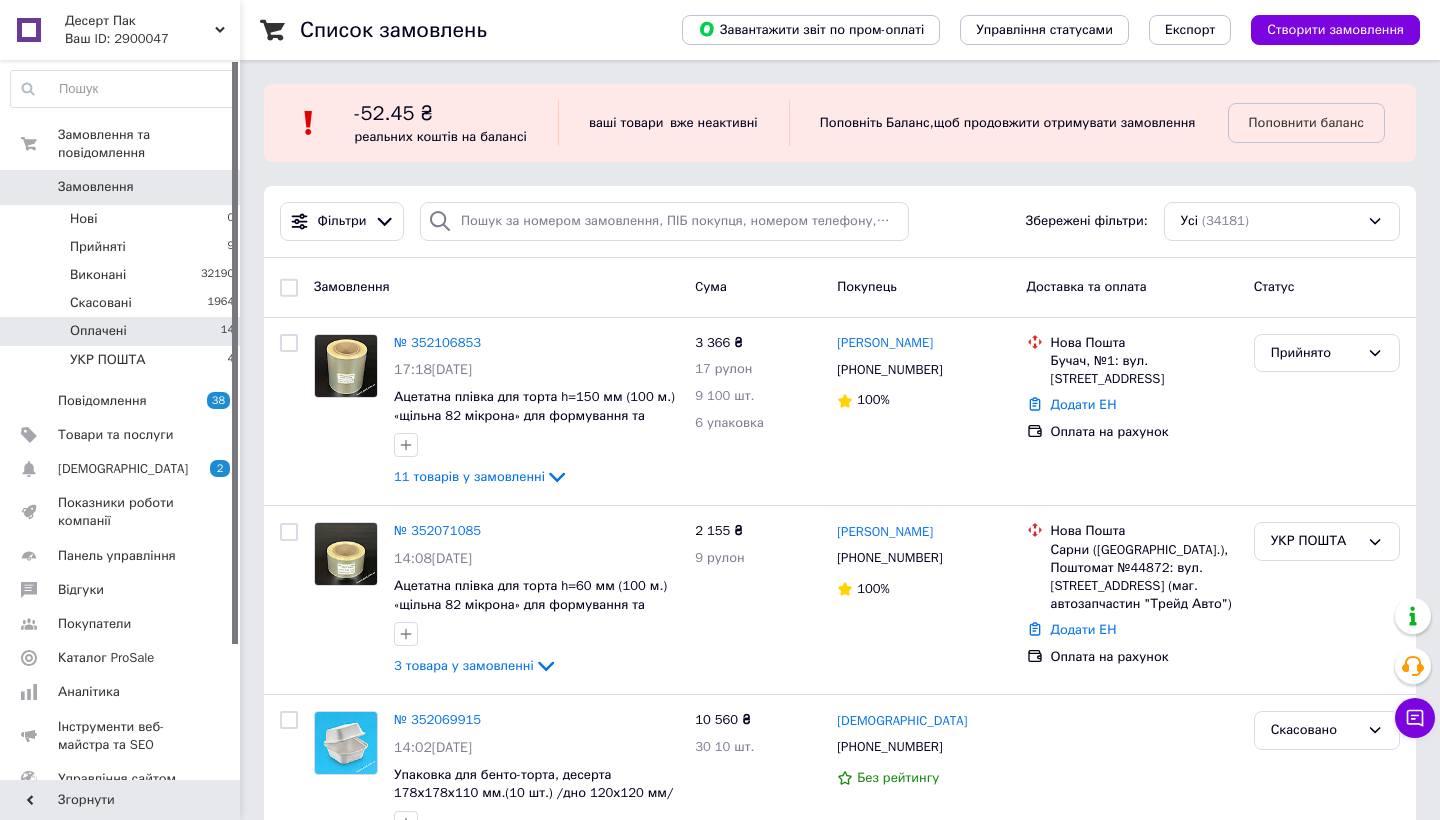 click on "Оплачені 14" at bounding box center (123, 331) 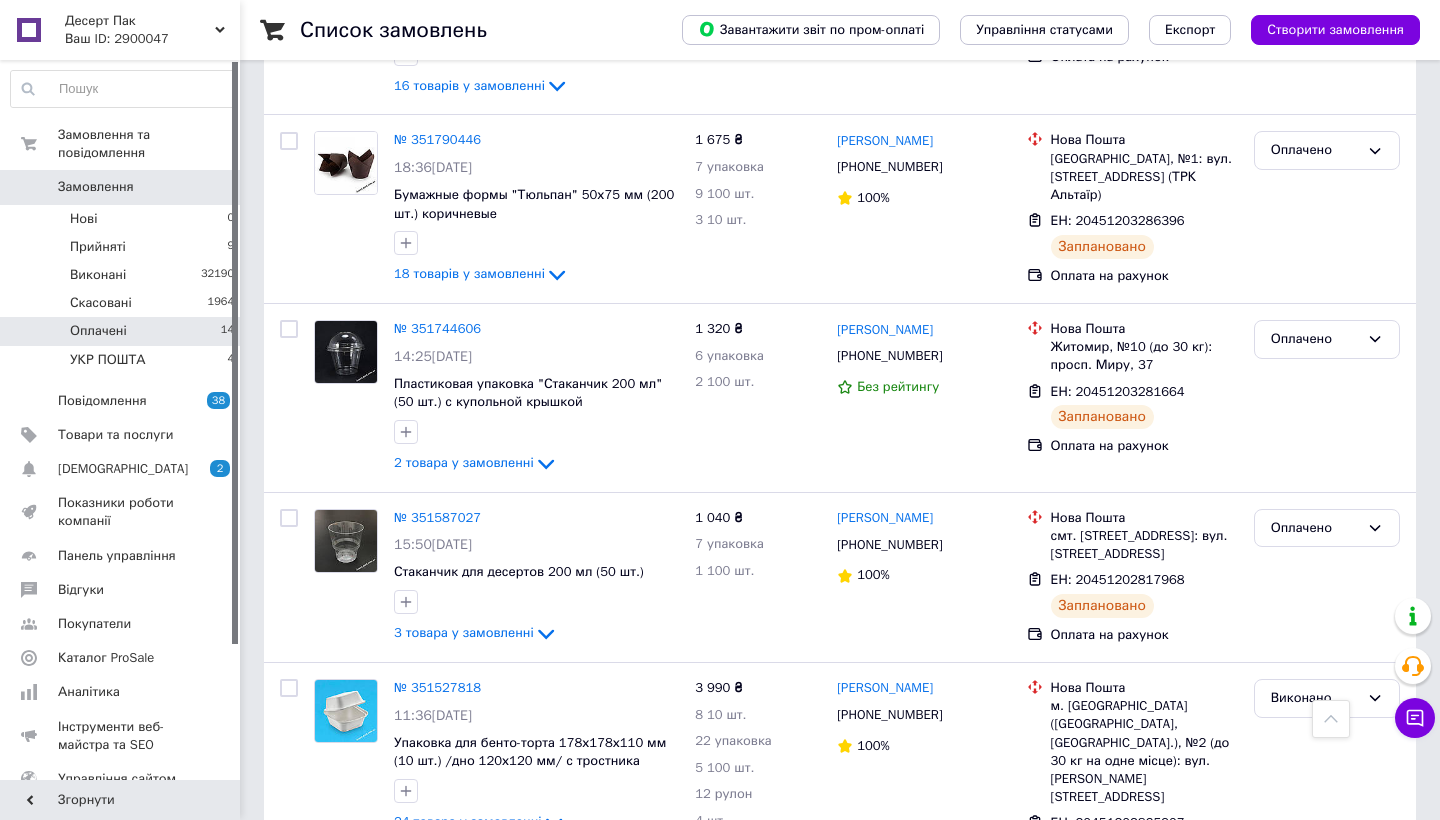 scroll, scrollTop: 2374, scrollLeft: 0, axis: vertical 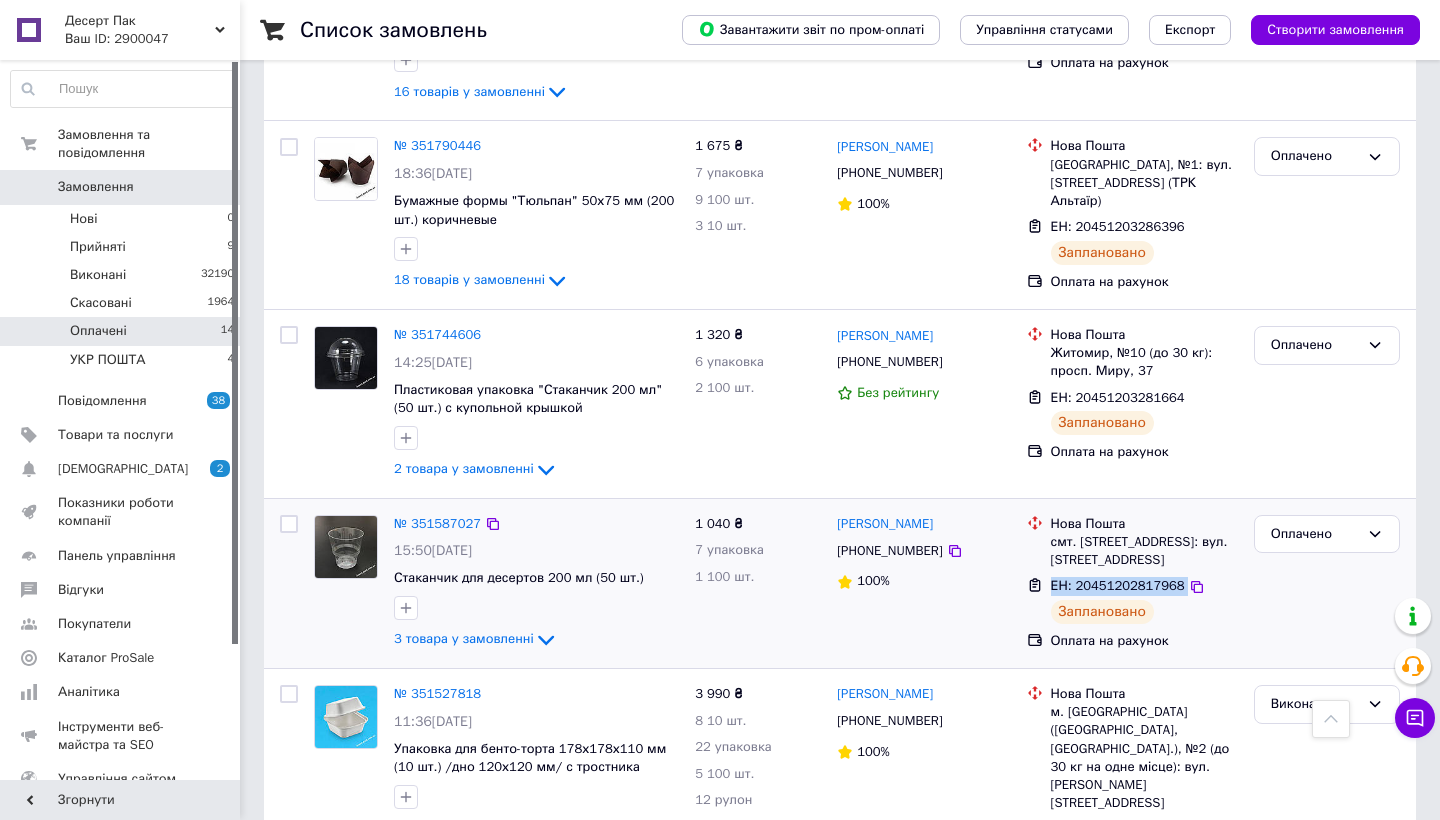 drag, startPoint x: 1050, startPoint y: 509, endPoint x: 1206, endPoint y: 509, distance: 156 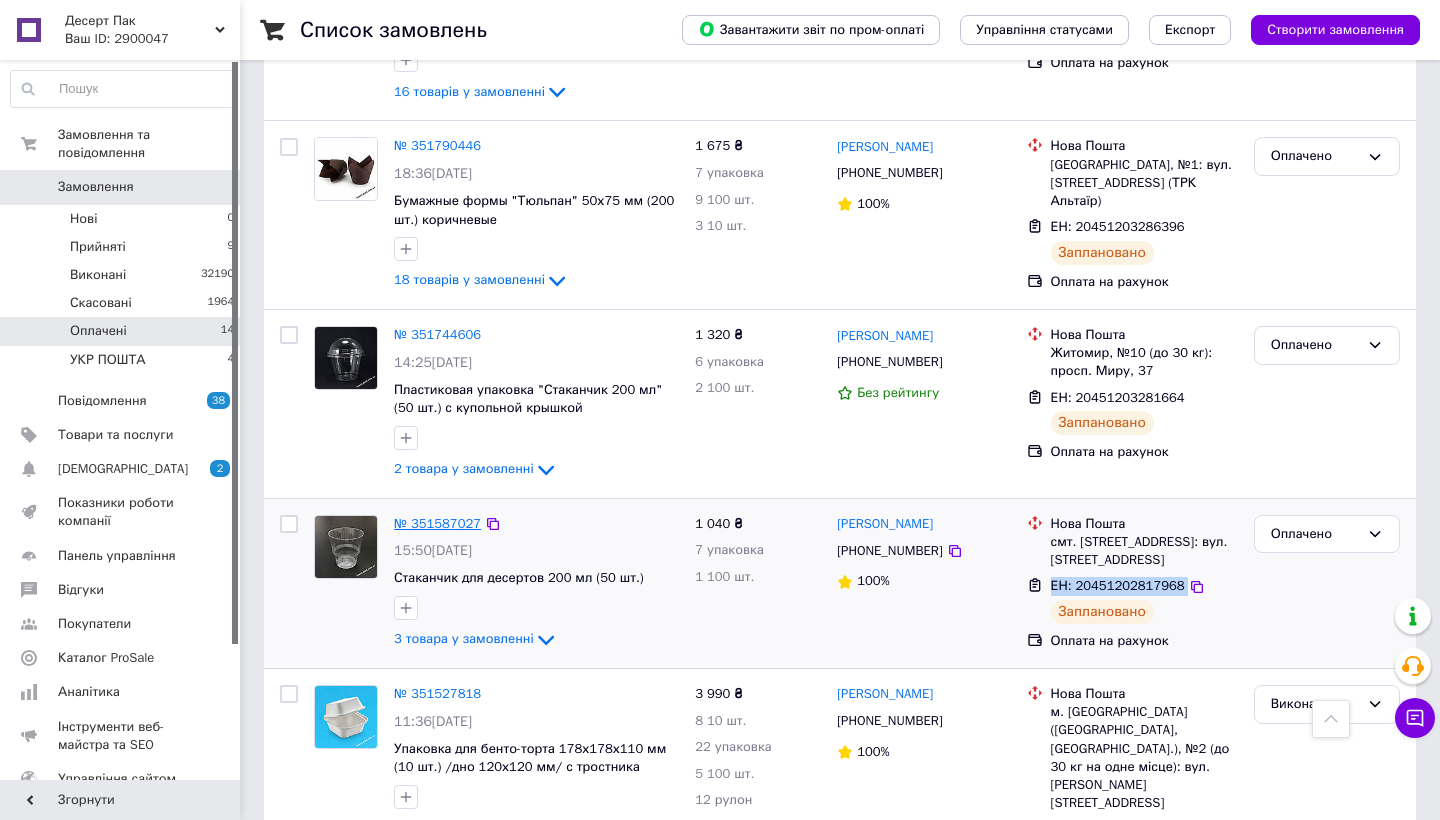 click on "№ 351587027" at bounding box center [437, 523] 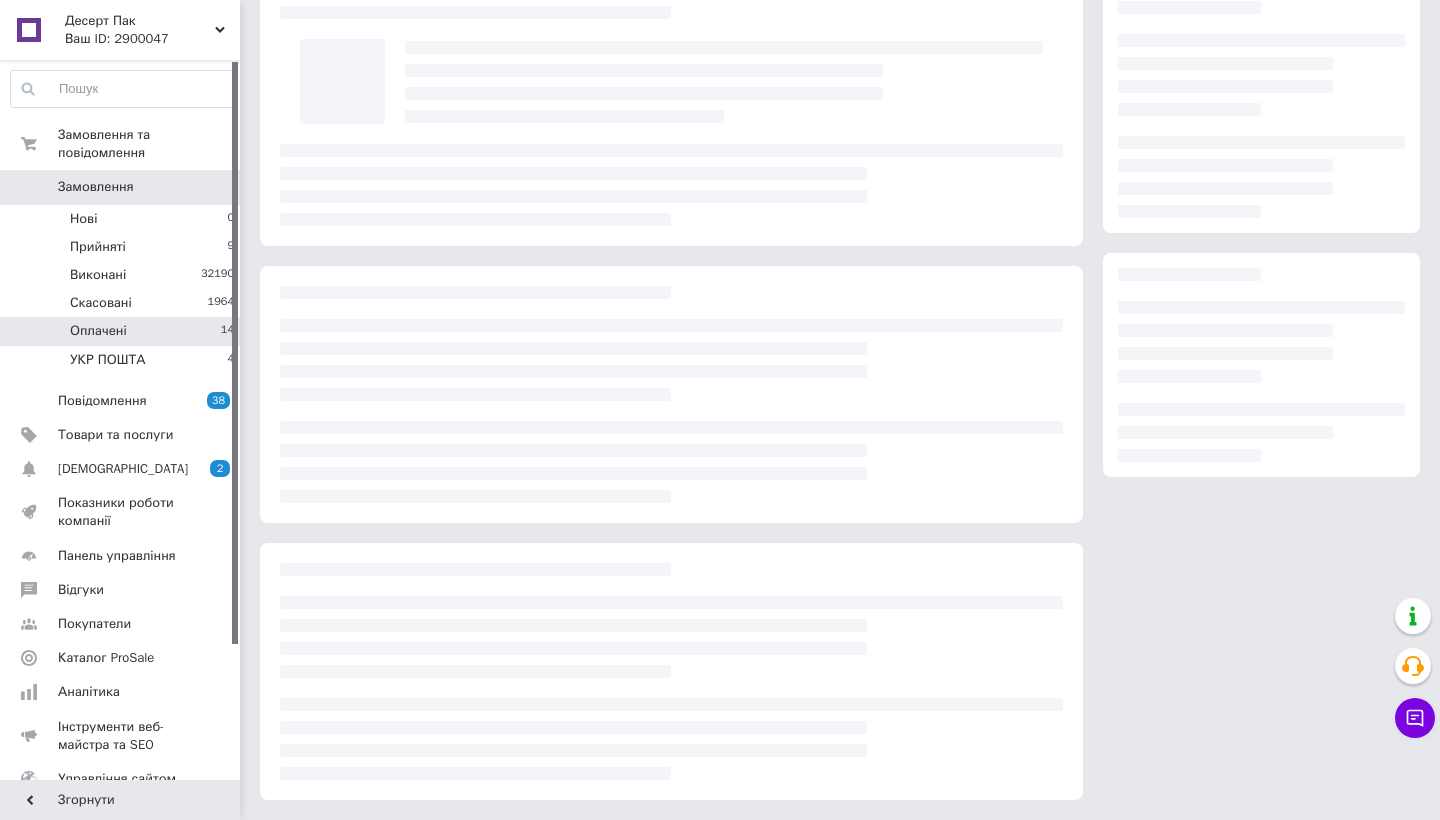 scroll, scrollTop: 94, scrollLeft: 0, axis: vertical 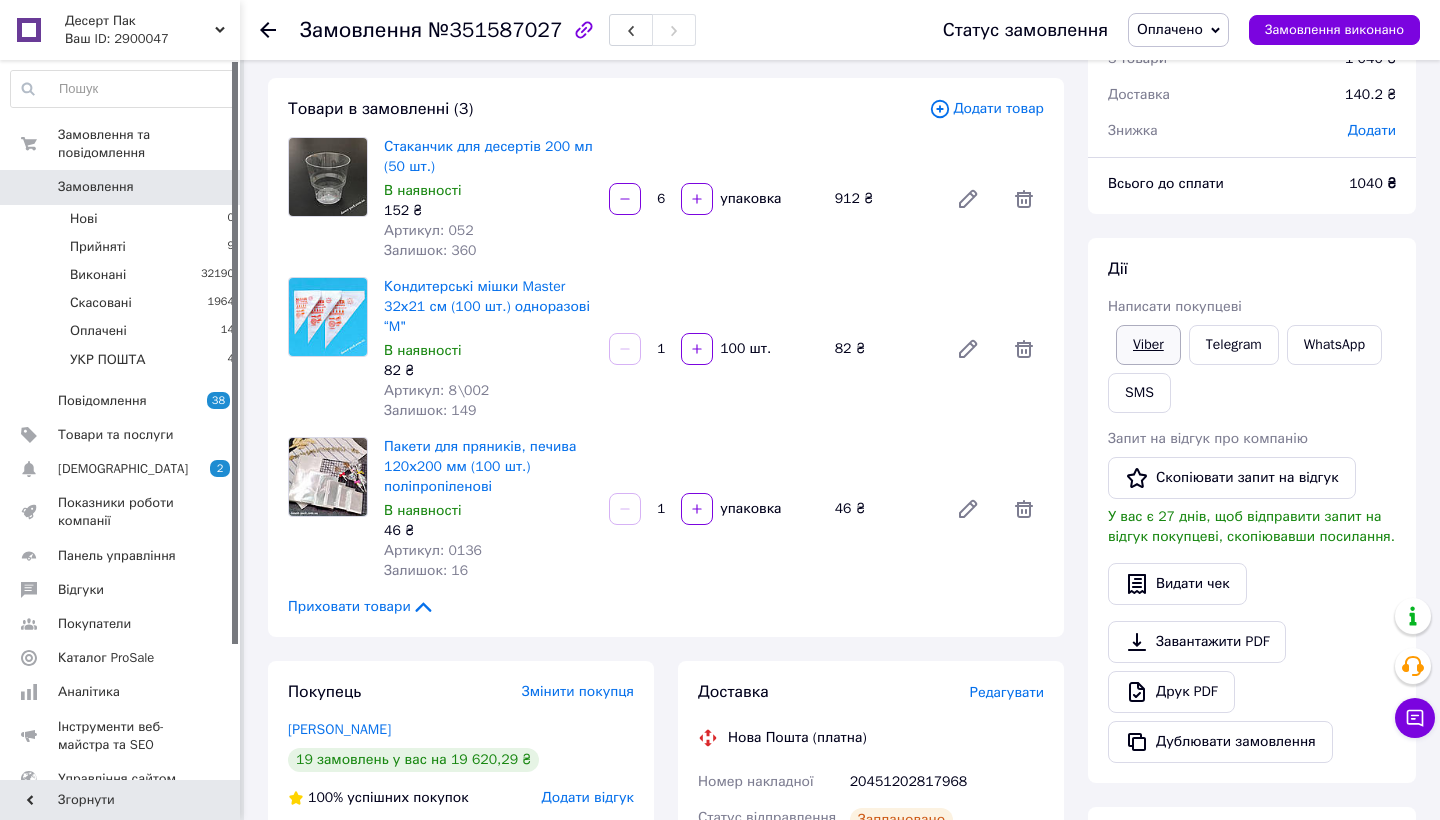 click on "Viber" at bounding box center [1148, 345] 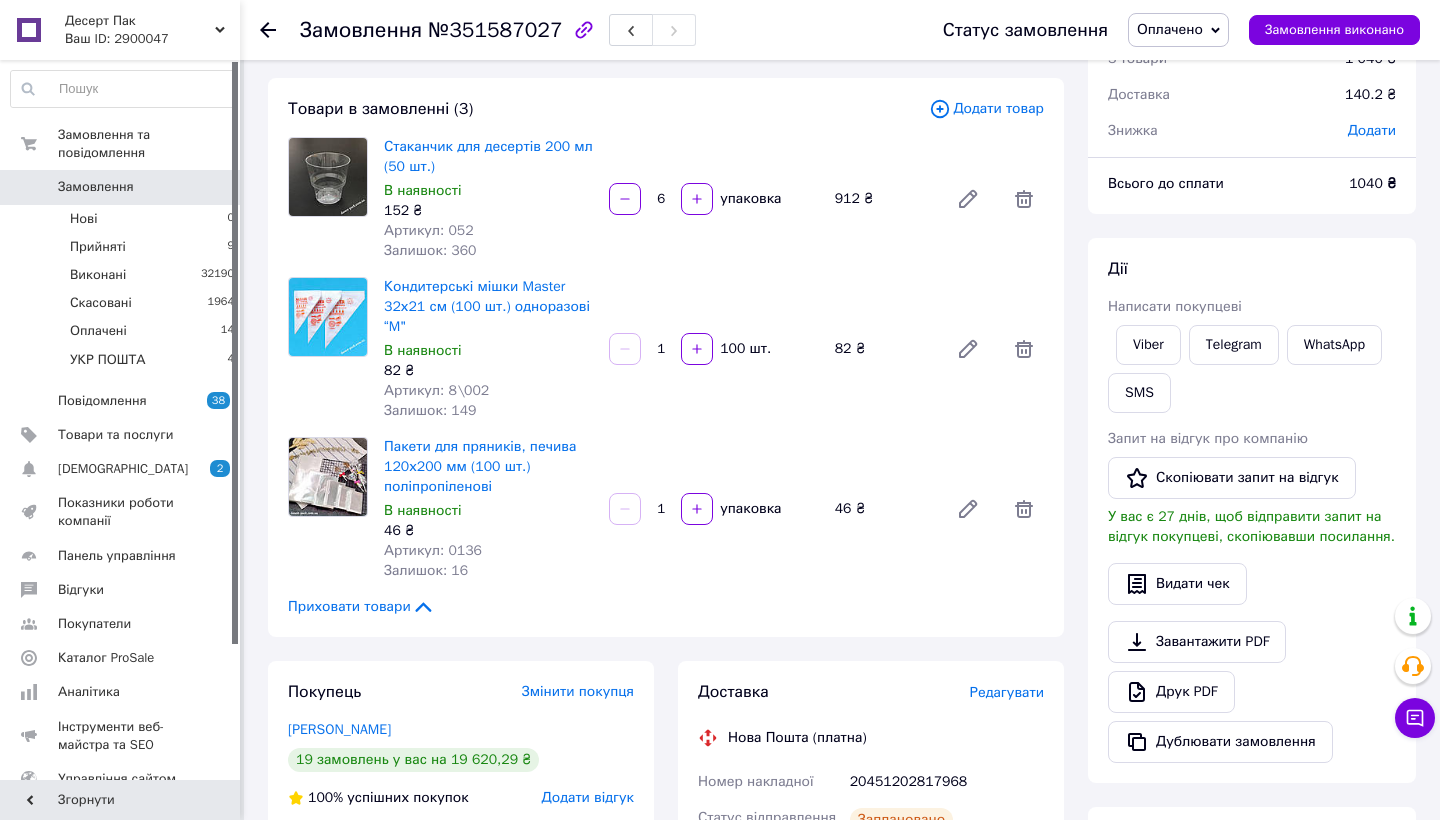 click on "Оплачено" at bounding box center (1170, 29) 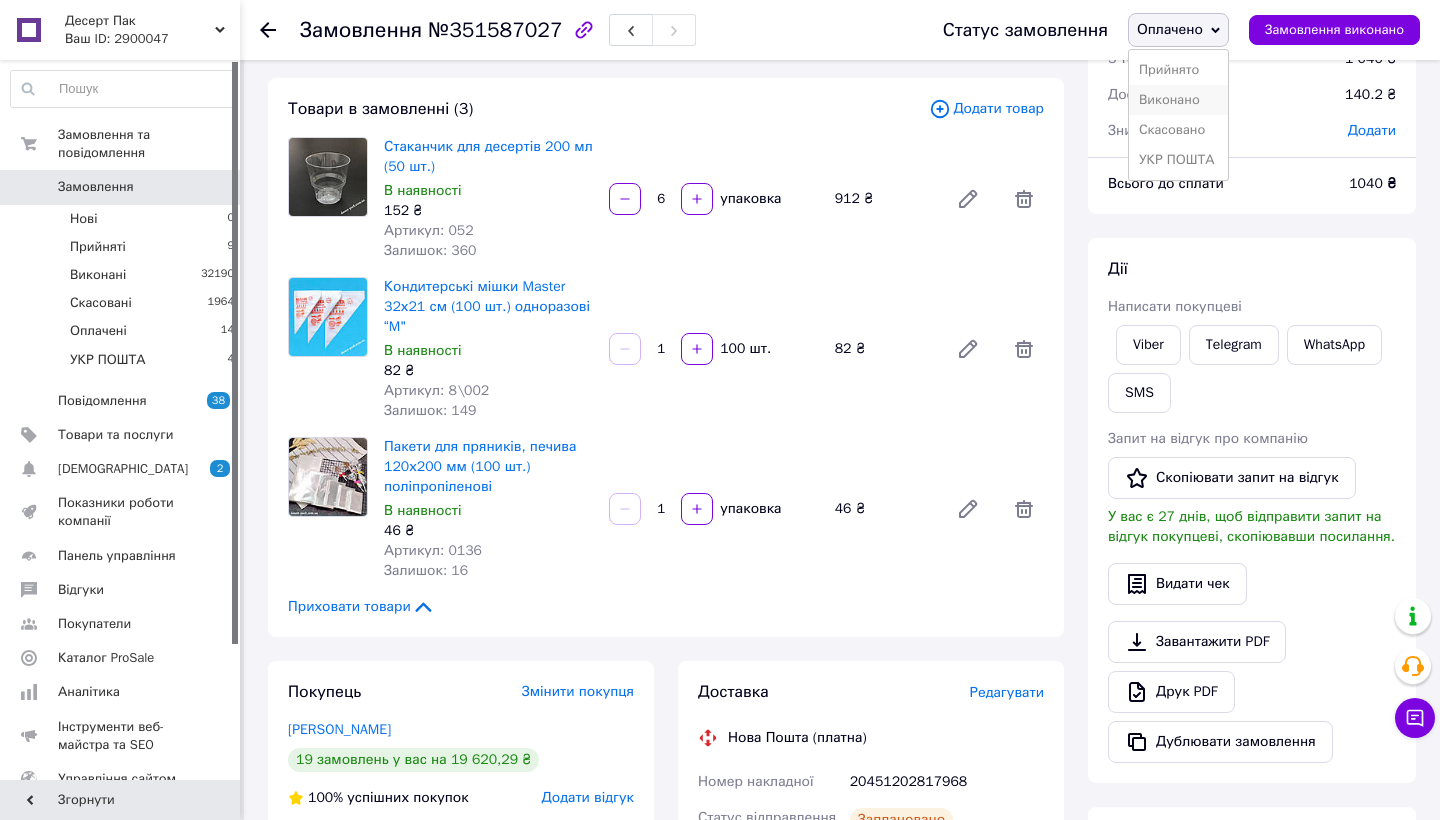 click on "Виконано" at bounding box center [1178, 100] 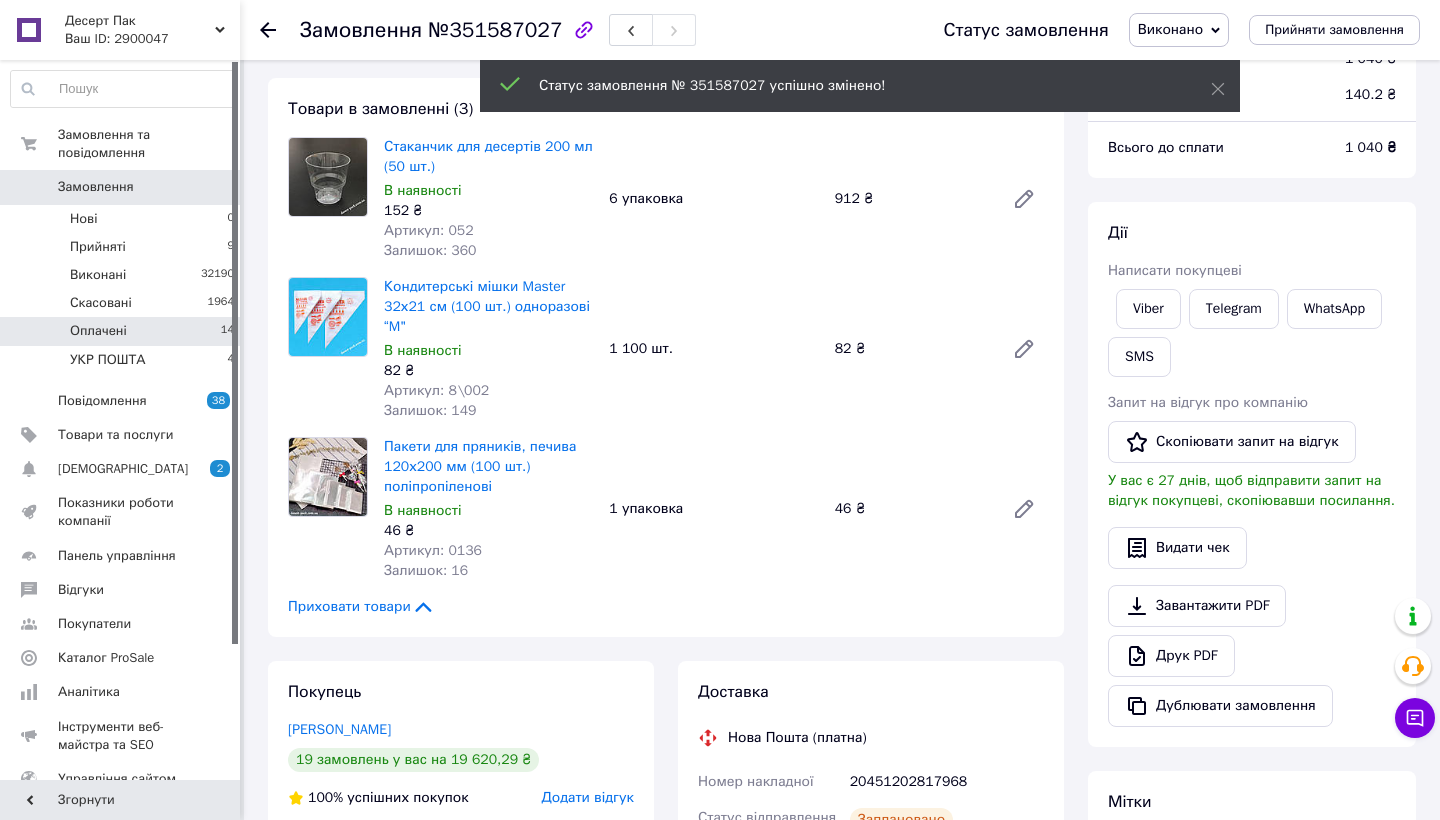 click on "Оплачені" at bounding box center (98, 331) 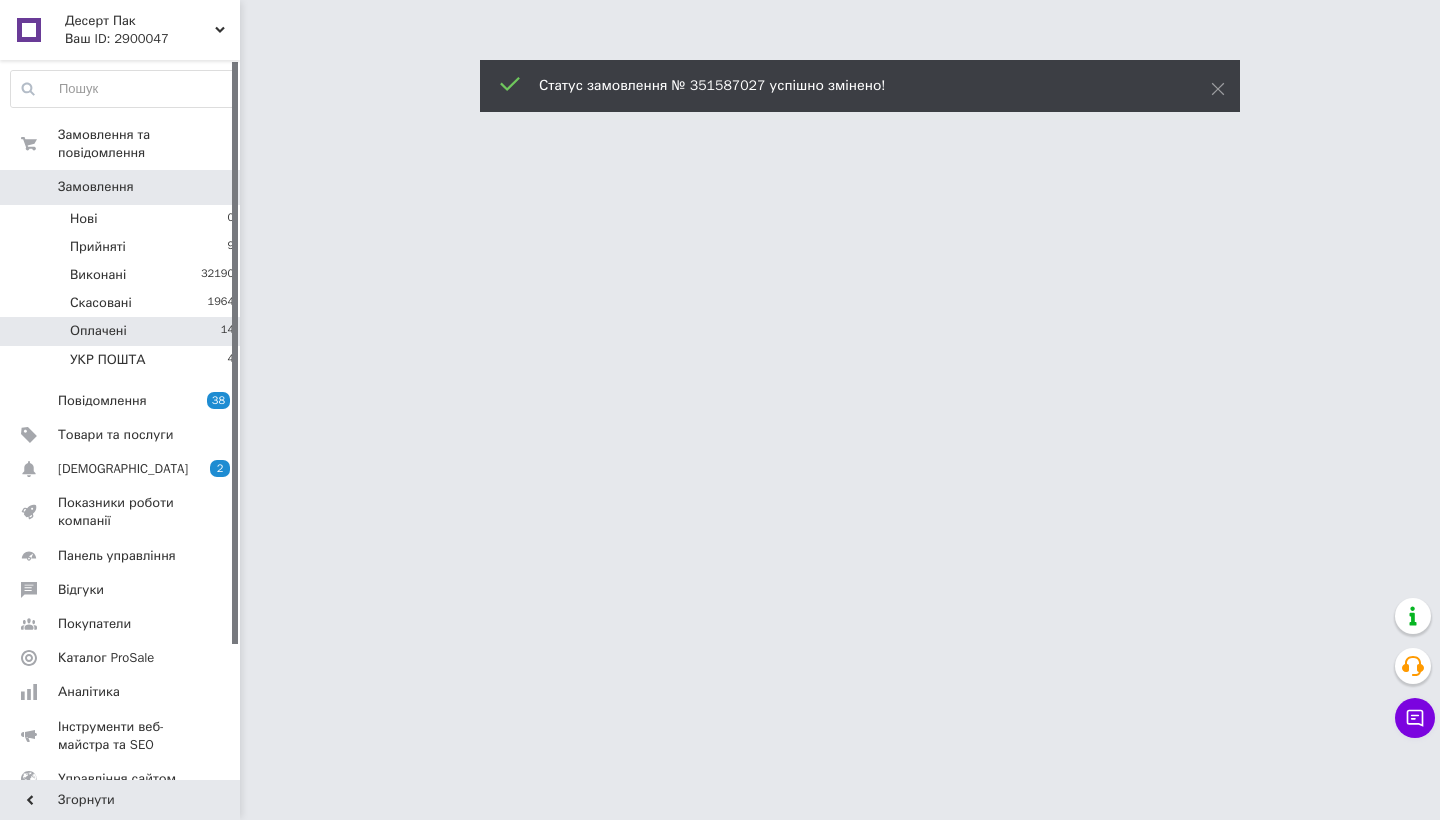 scroll, scrollTop: 0, scrollLeft: 0, axis: both 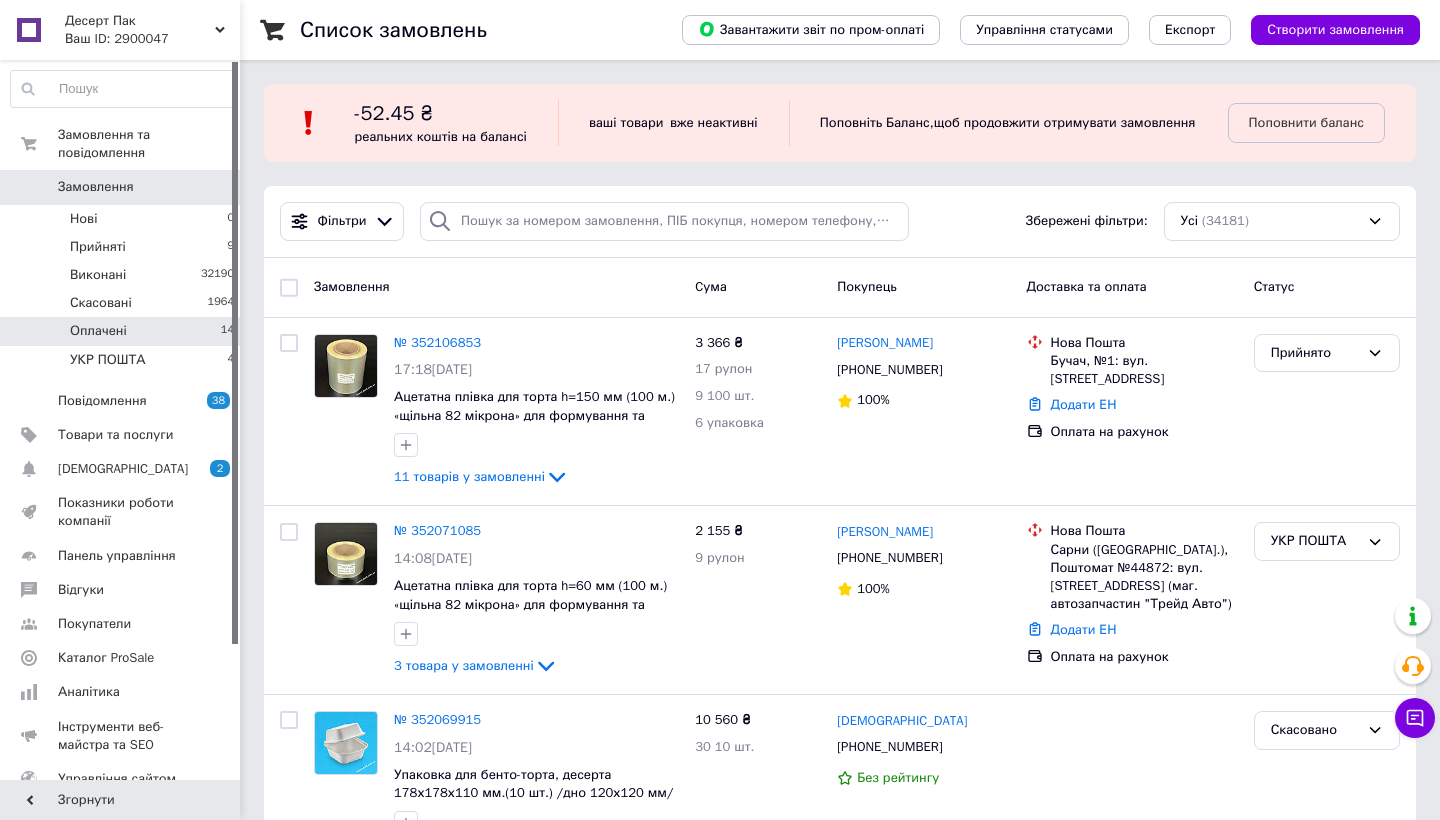 click on "Оплачені" at bounding box center (98, 331) 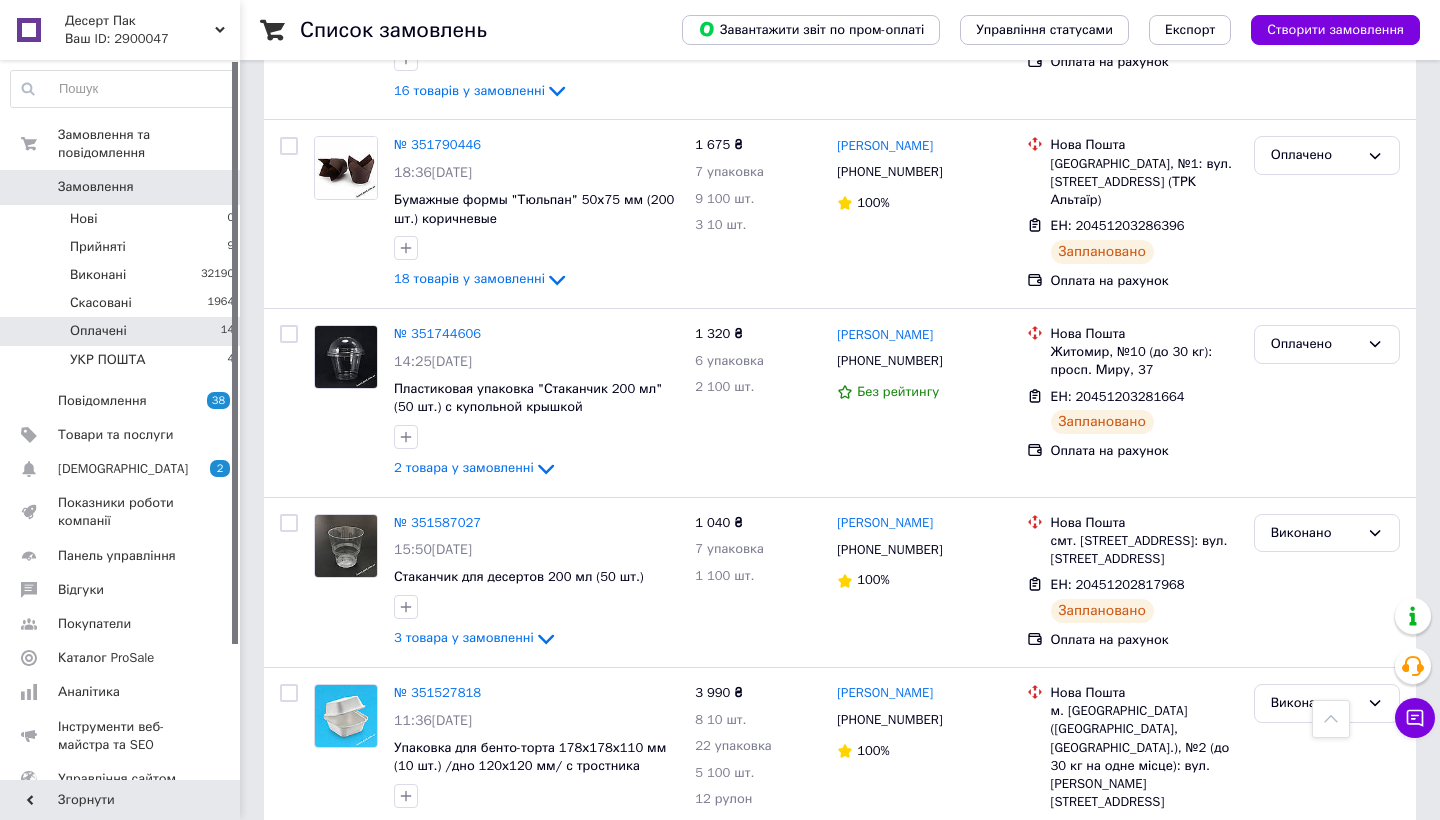 scroll, scrollTop: 2374, scrollLeft: 0, axis: vertical 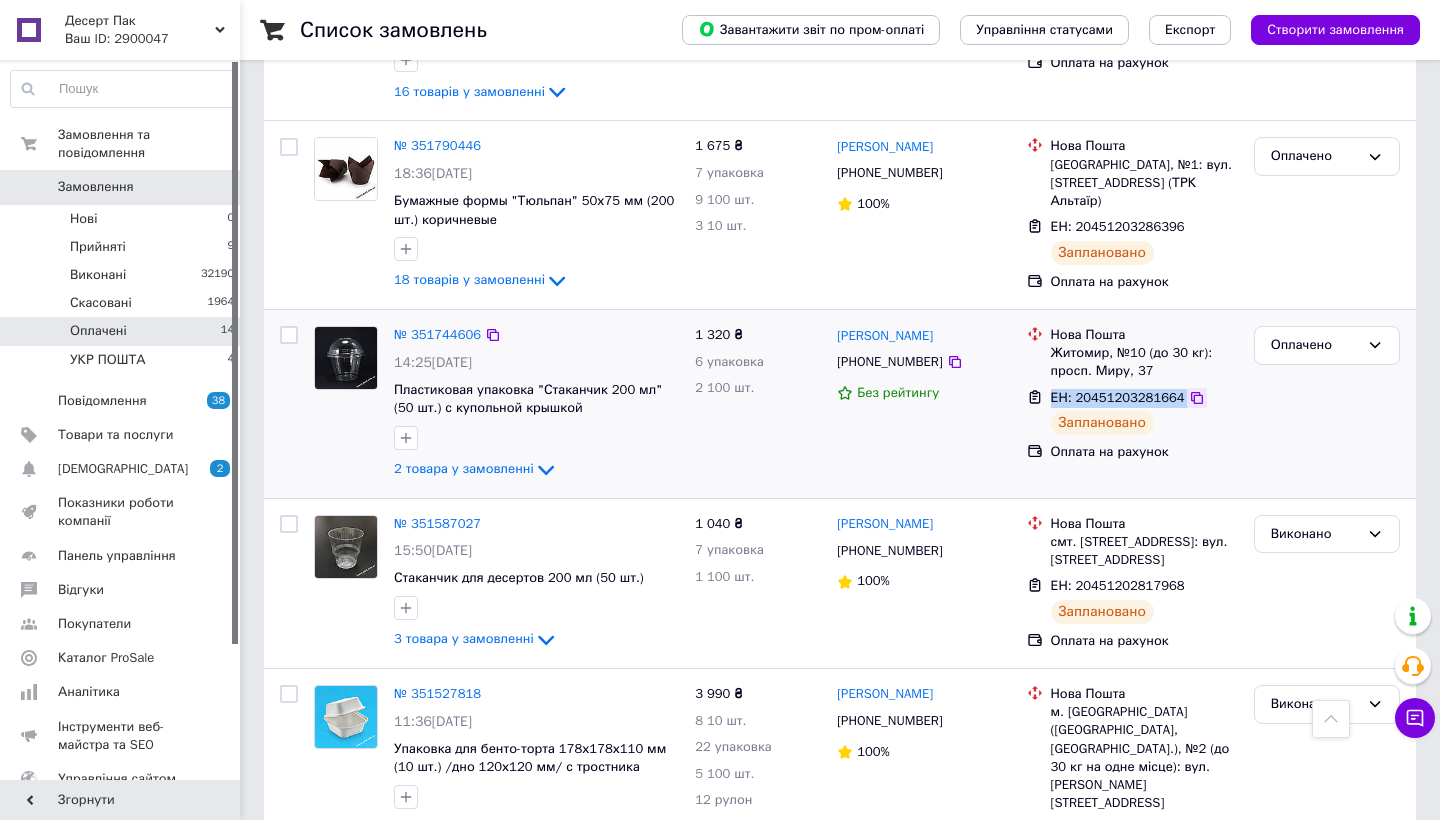 drag, startPoint x: 1045, startPoint y: 326, endPoint x: 1189, endPoint y: 326, distance: 144 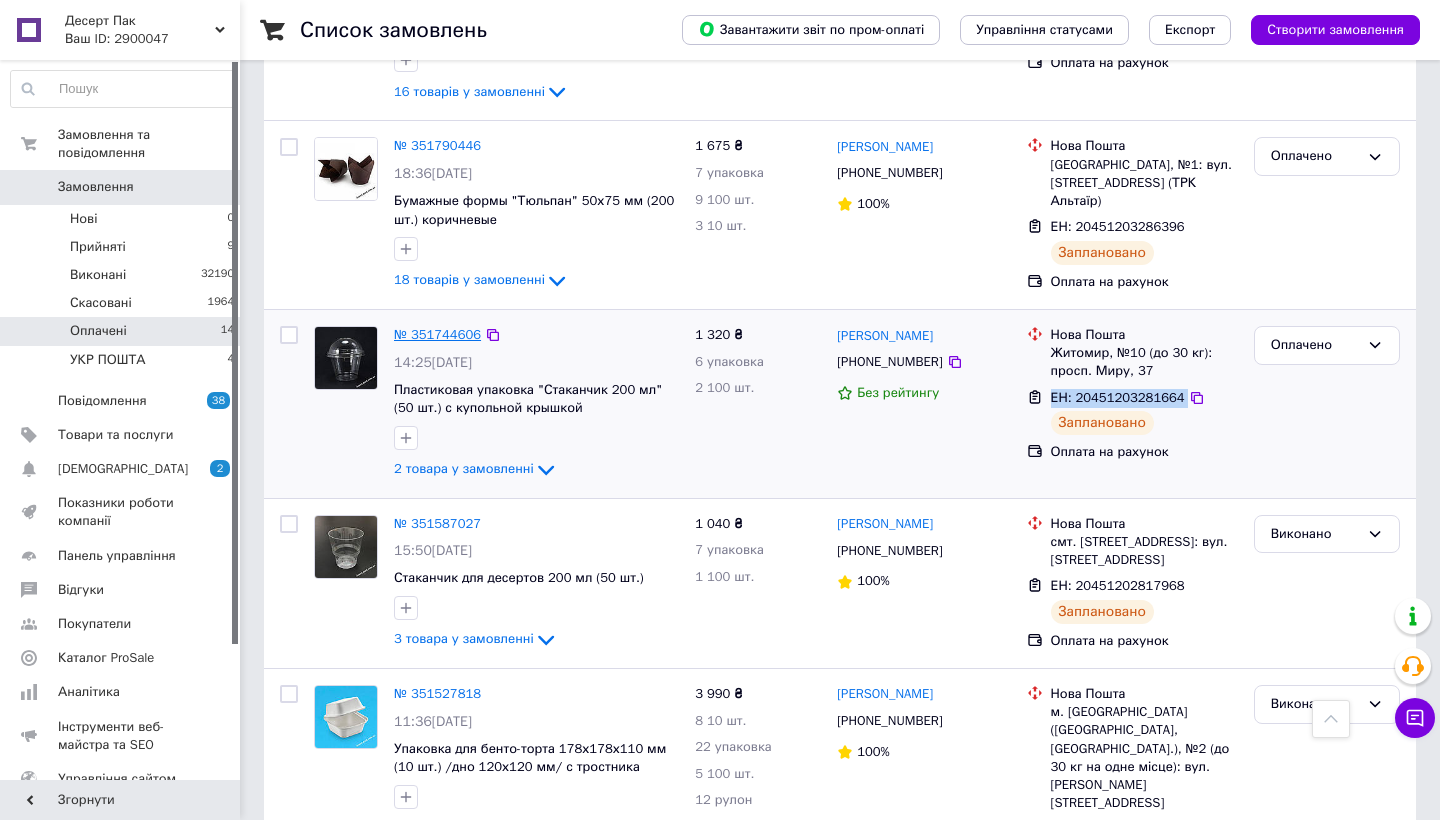 click on "№ 351744606" at bounding box center (437, 334) 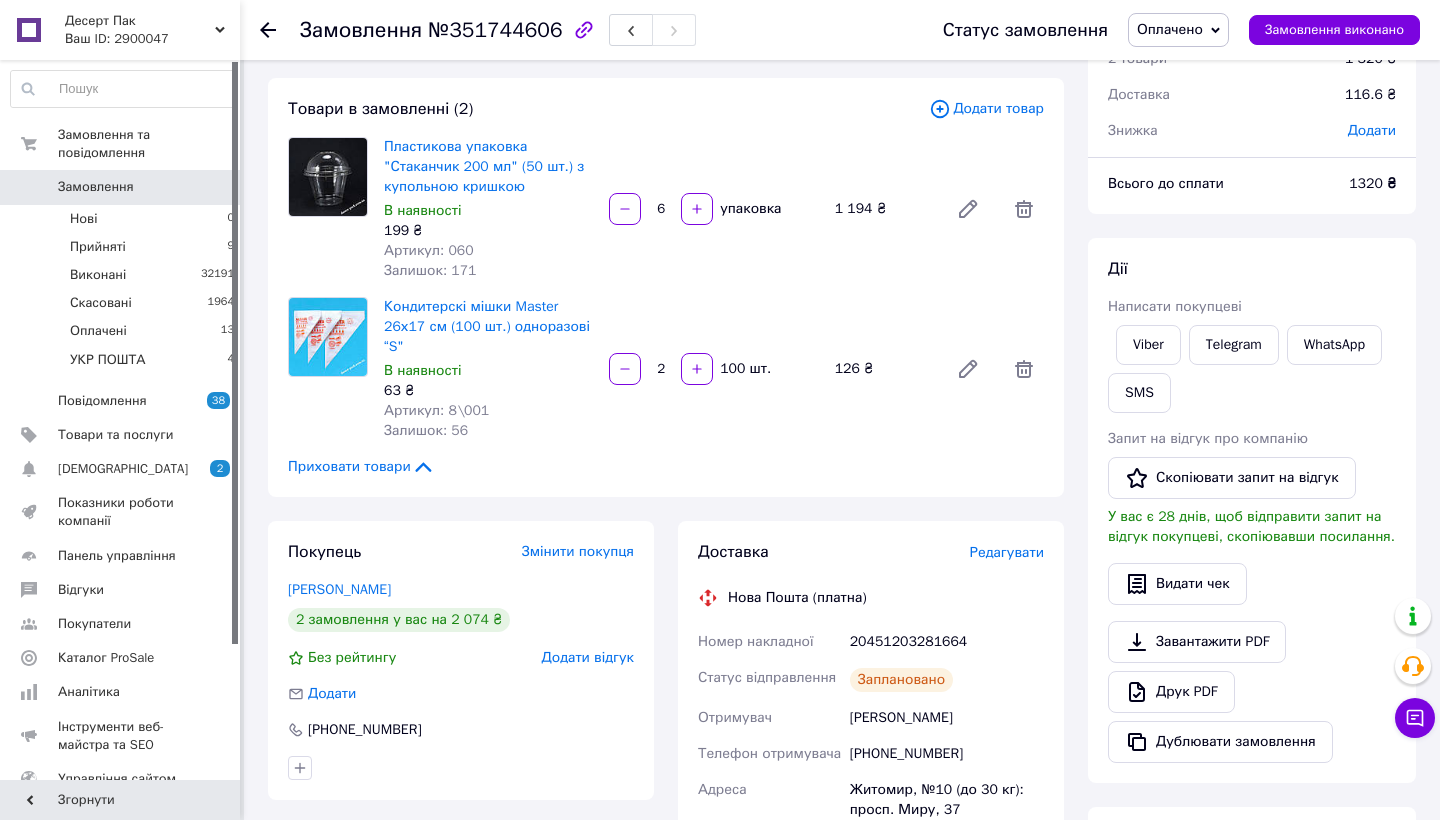 scroll, scrollTop: 103, scrollLeft: 0, axis: vertical 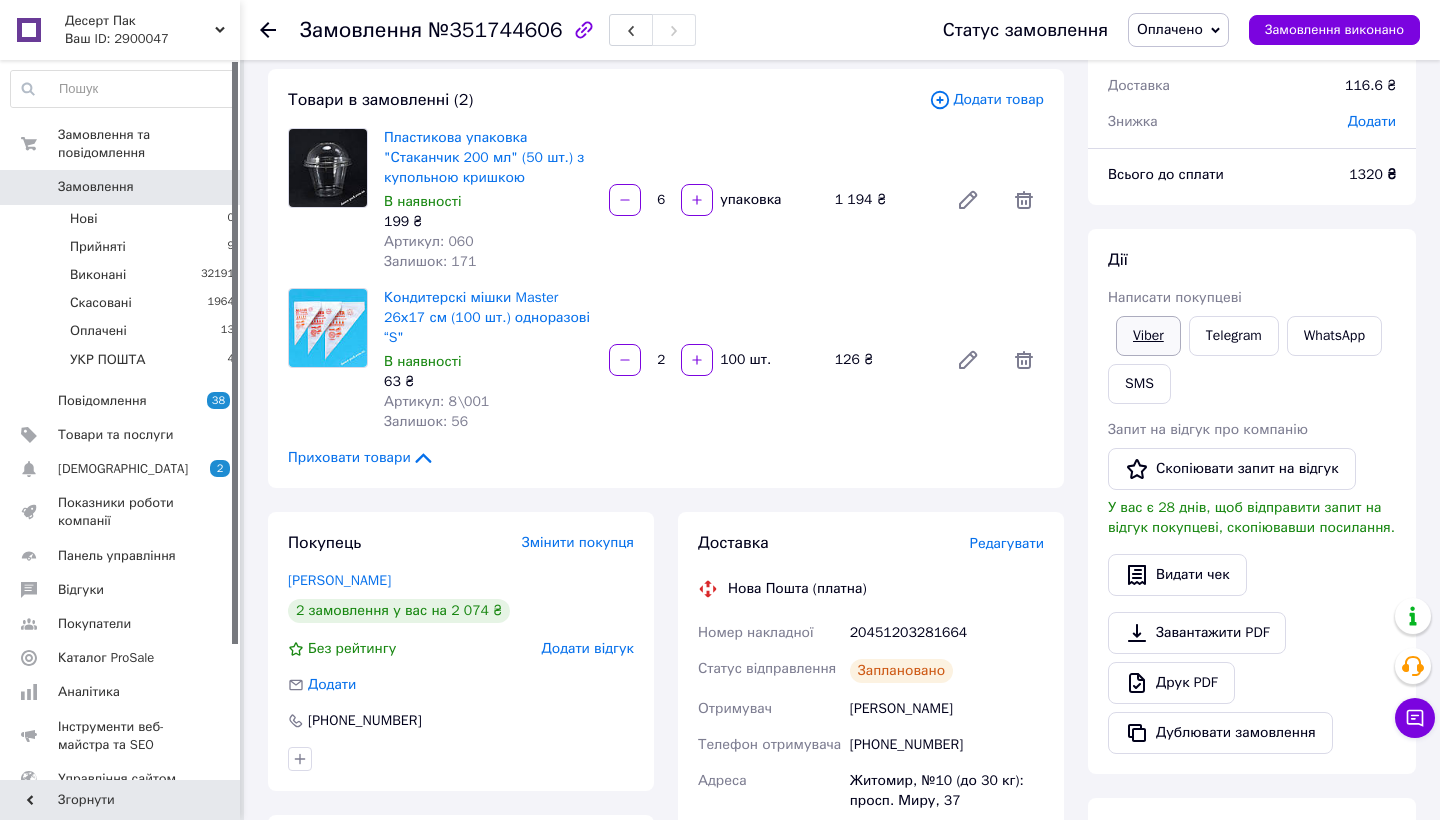 click on "Viber" at bounding box center (1148, 336) 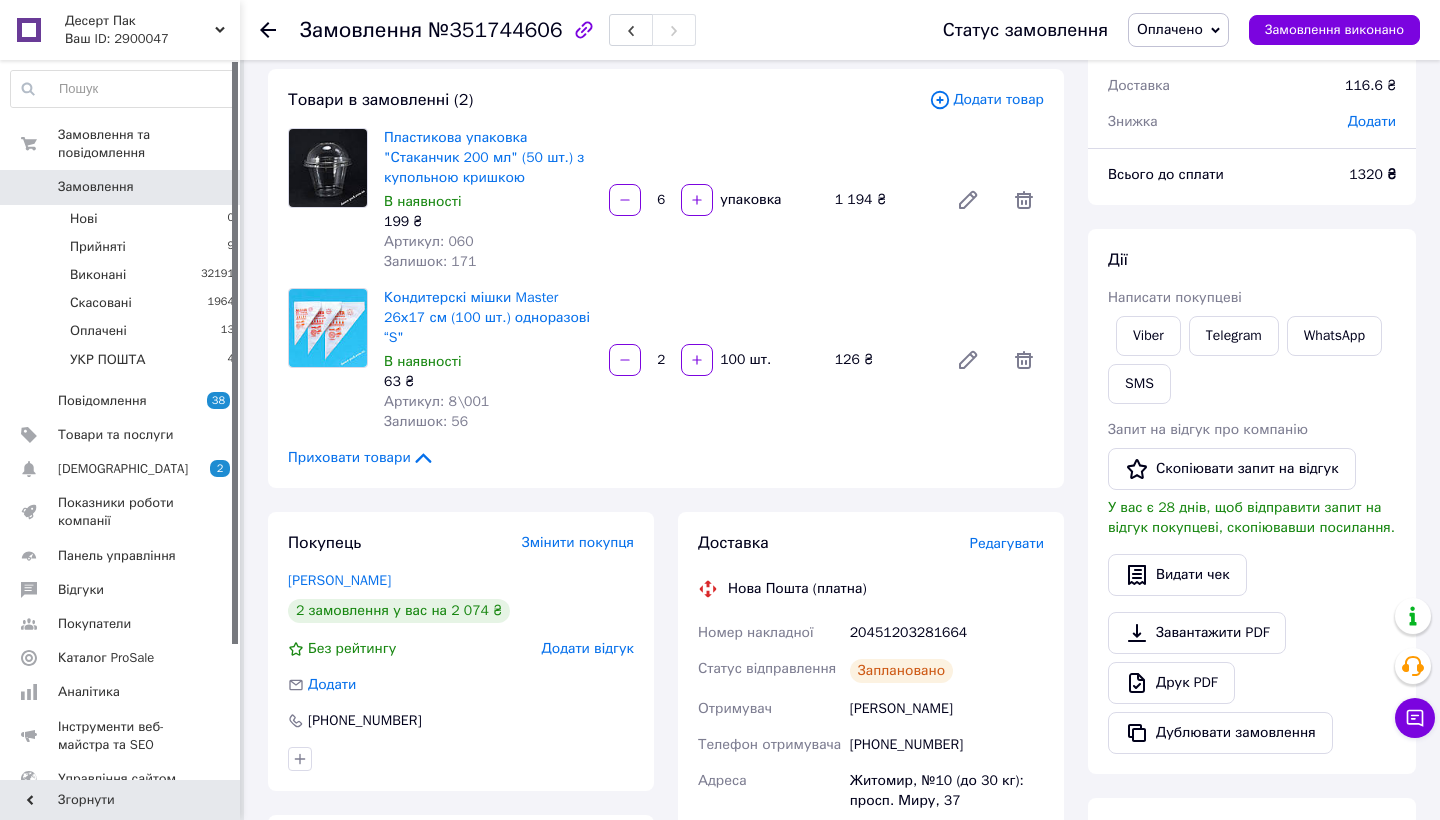 click on "Оплачено" at bounding box center [1170, 29] 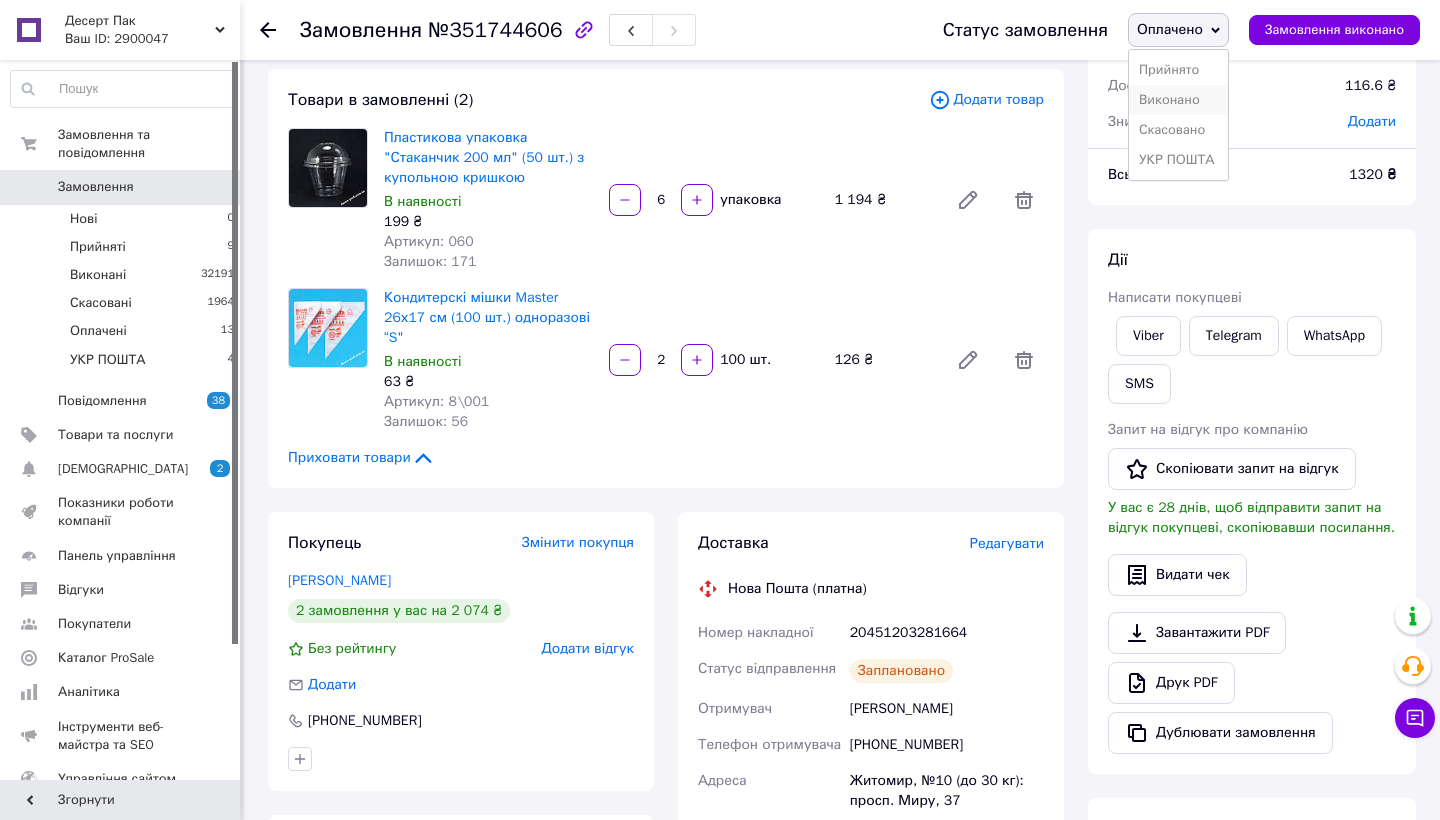 click on "Виконано" at bounding box center [1178, 100] 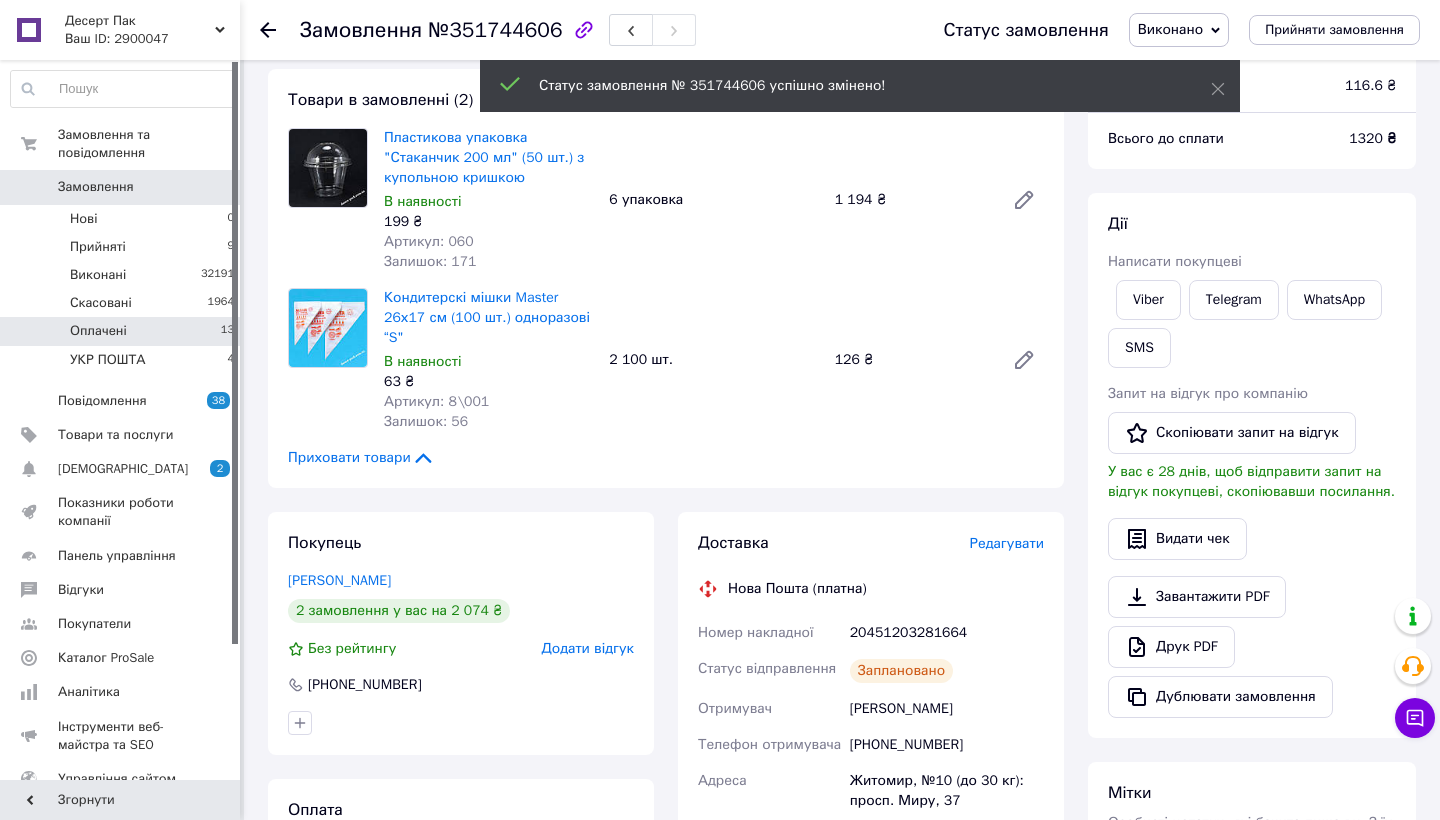 click on "Оплачені" at bounding box center [98, 331] 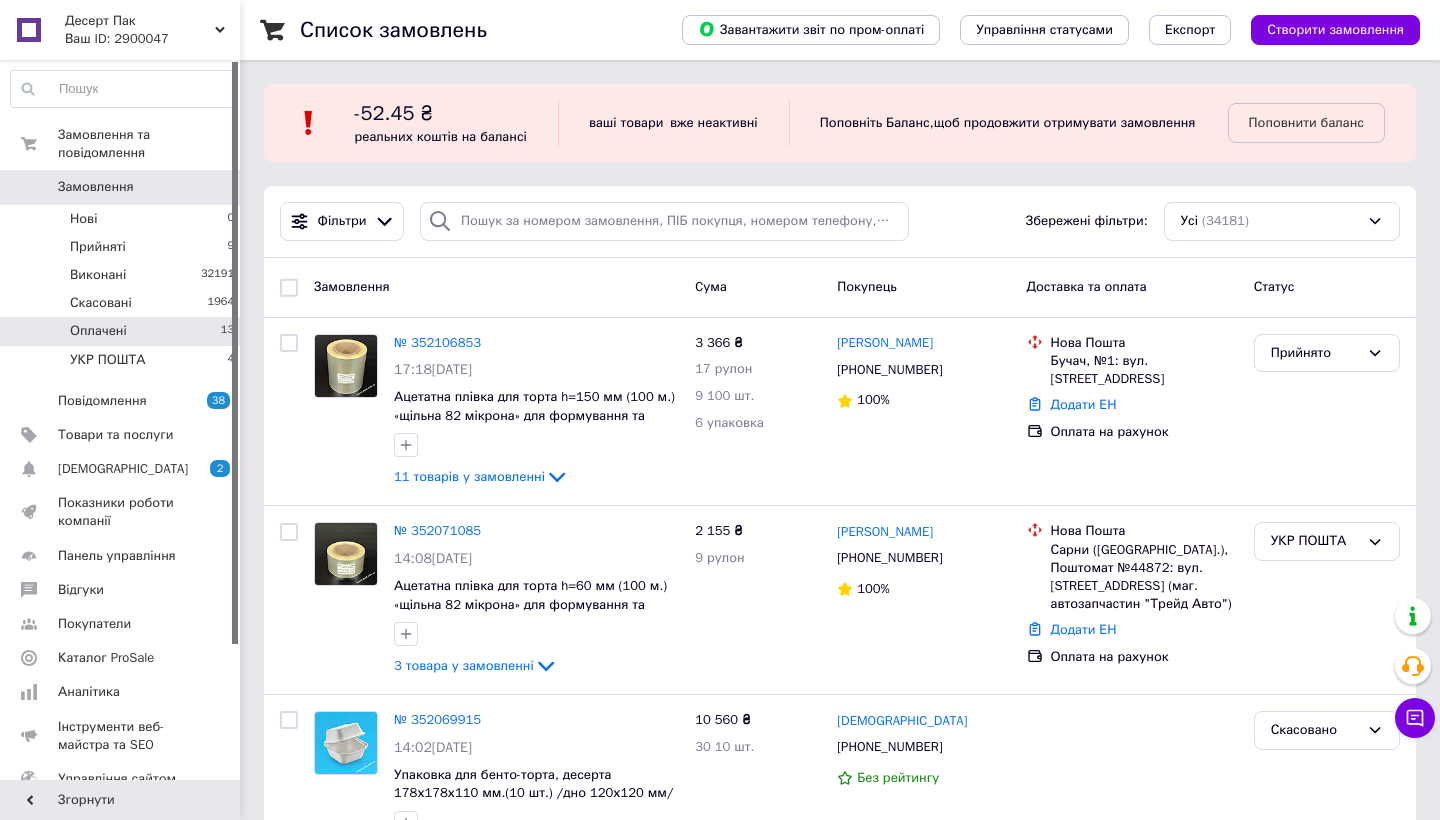 click on "Оплачені" at bounding box center (98, 331) 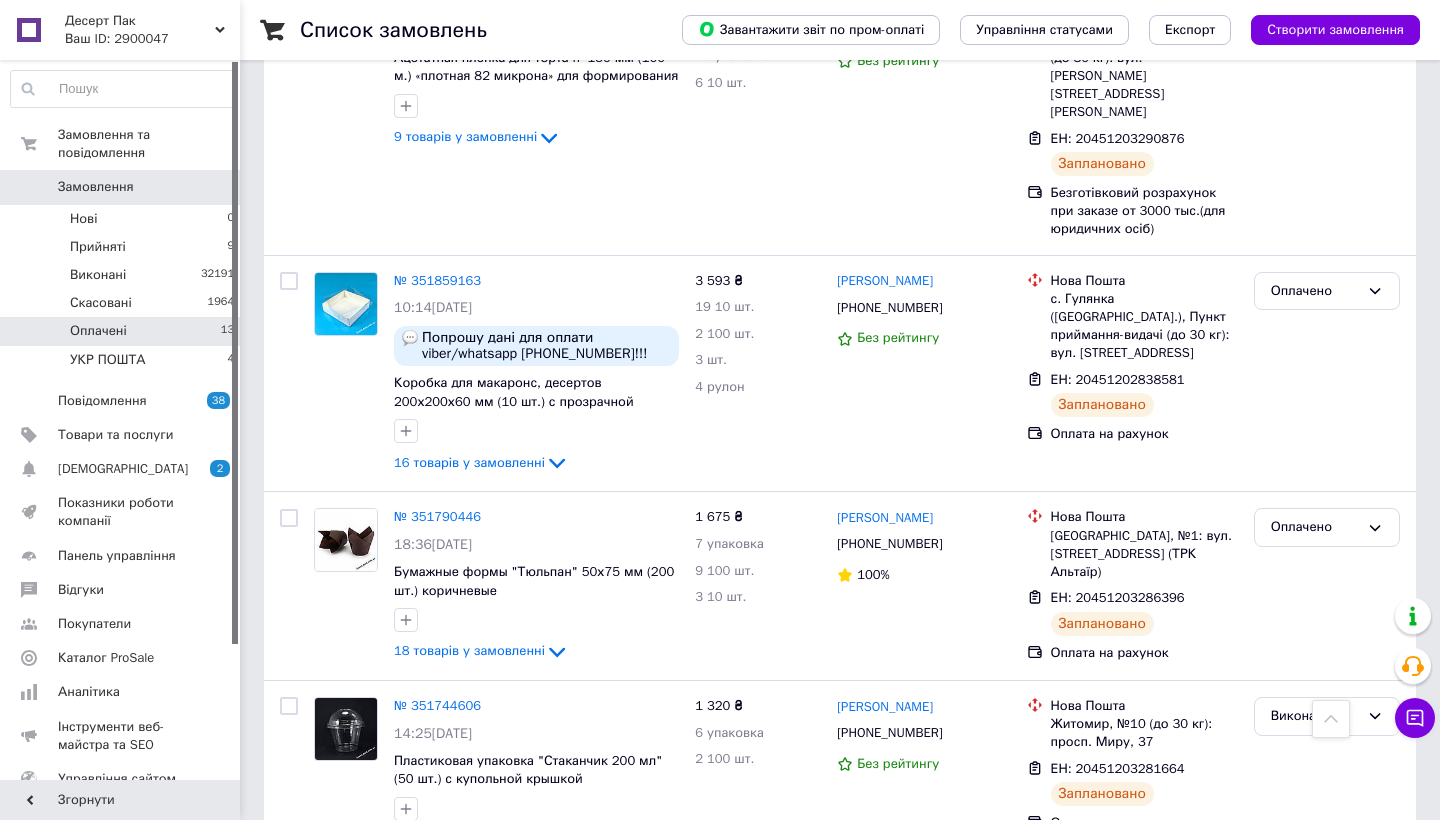 scroll, scrollTop: 2002, scrollLeft: 0, axis: vertical 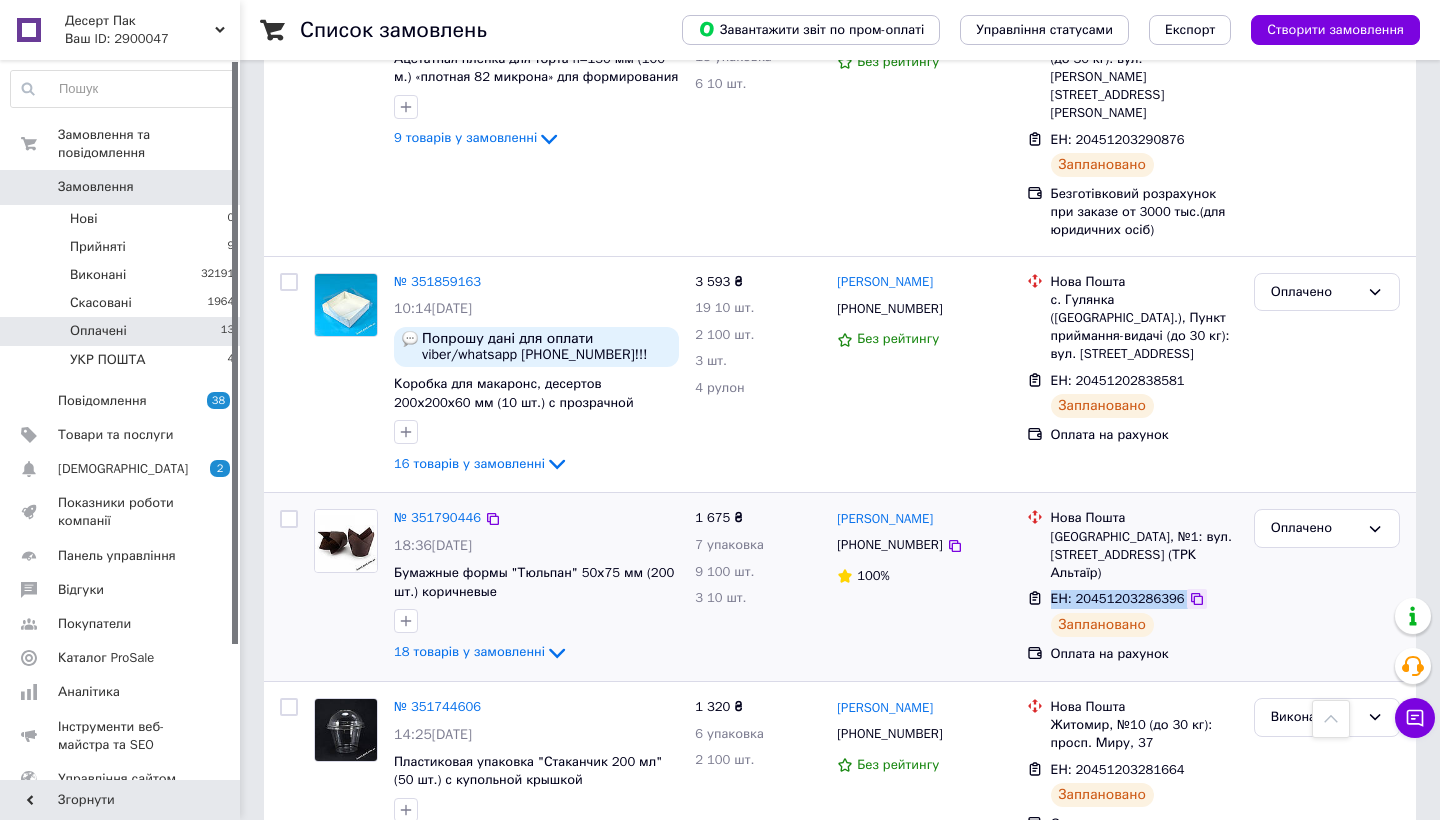 drag, startPoint x: 1053, startPoint y: 532, endPoint x: 1189, endPoint y: 530, distance: 136.01471 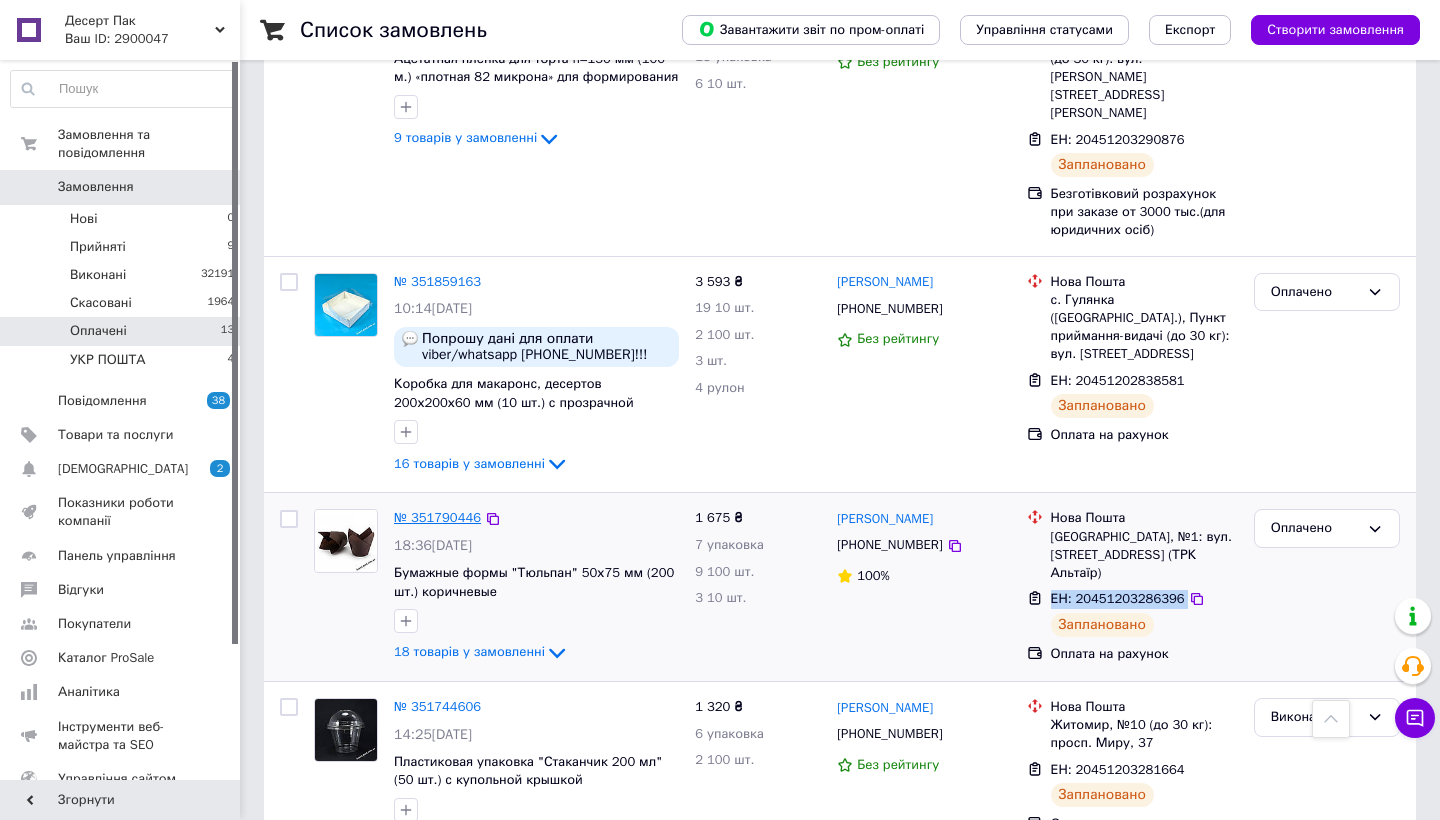 click on "№ 351790446" at bounding box center [437, 517] 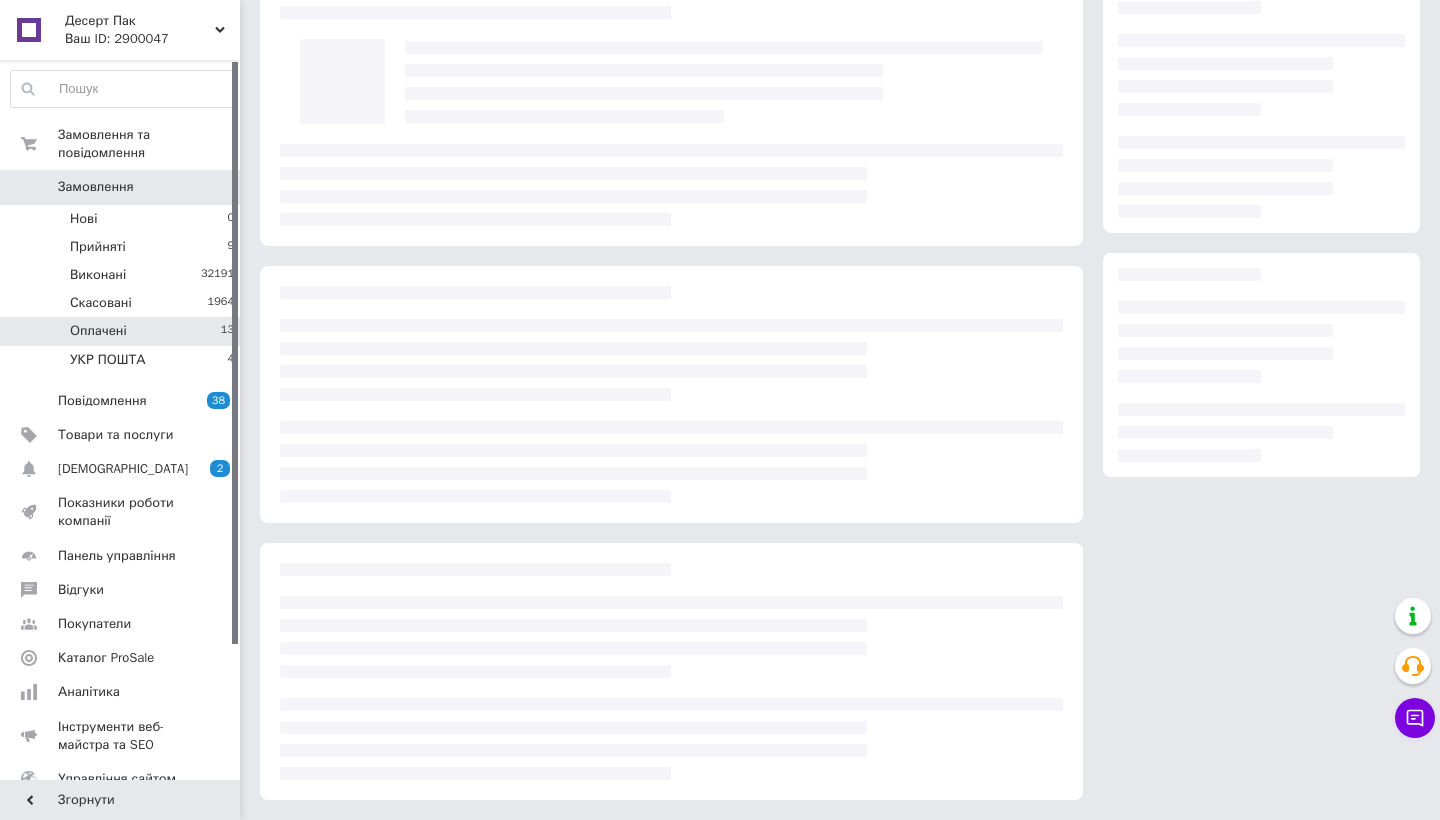 scroll, scrollTop: 94, scrollLeft: 0, axis: vertical 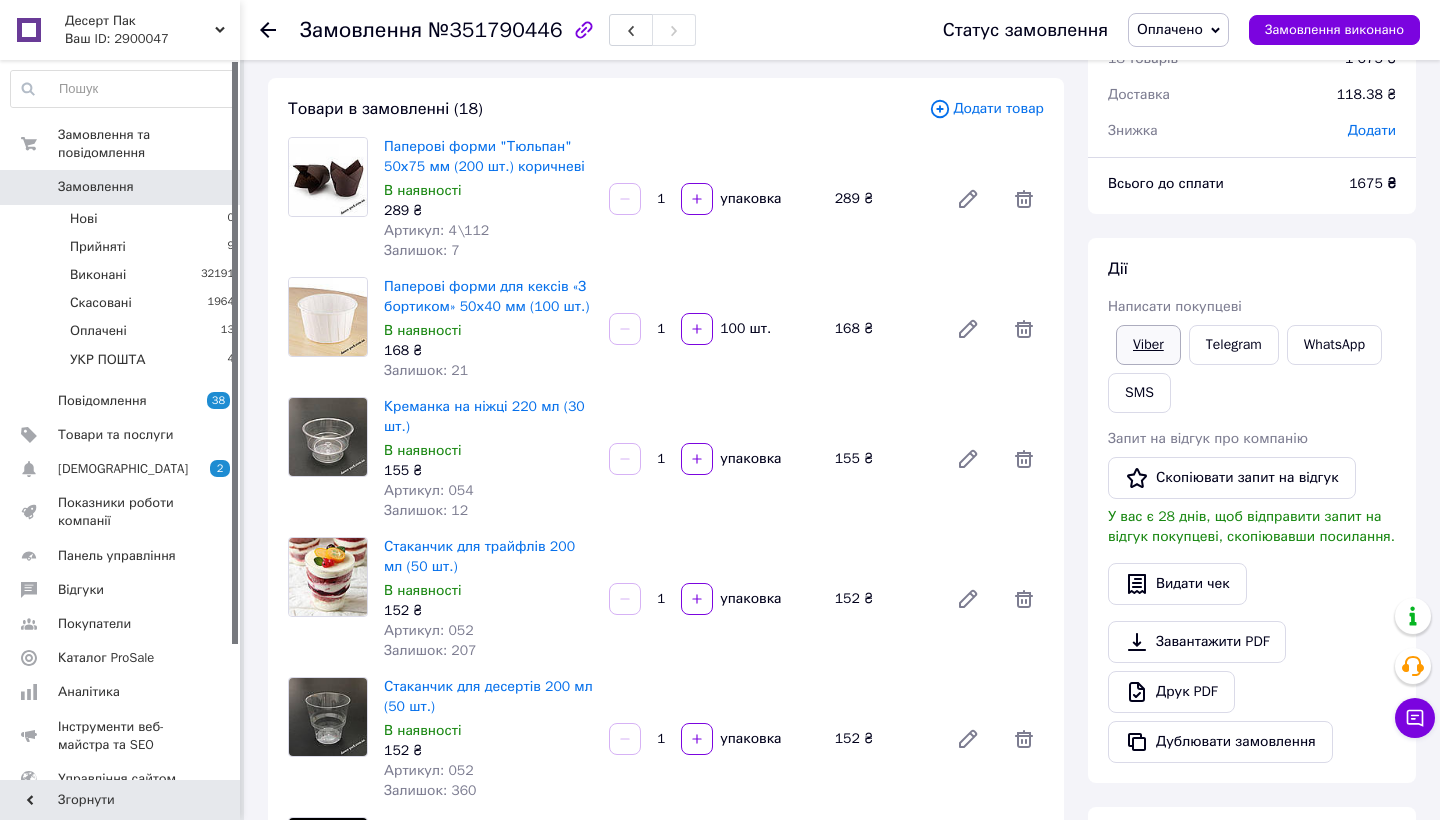 click on "Viber" at bounding box center [1148, 345] 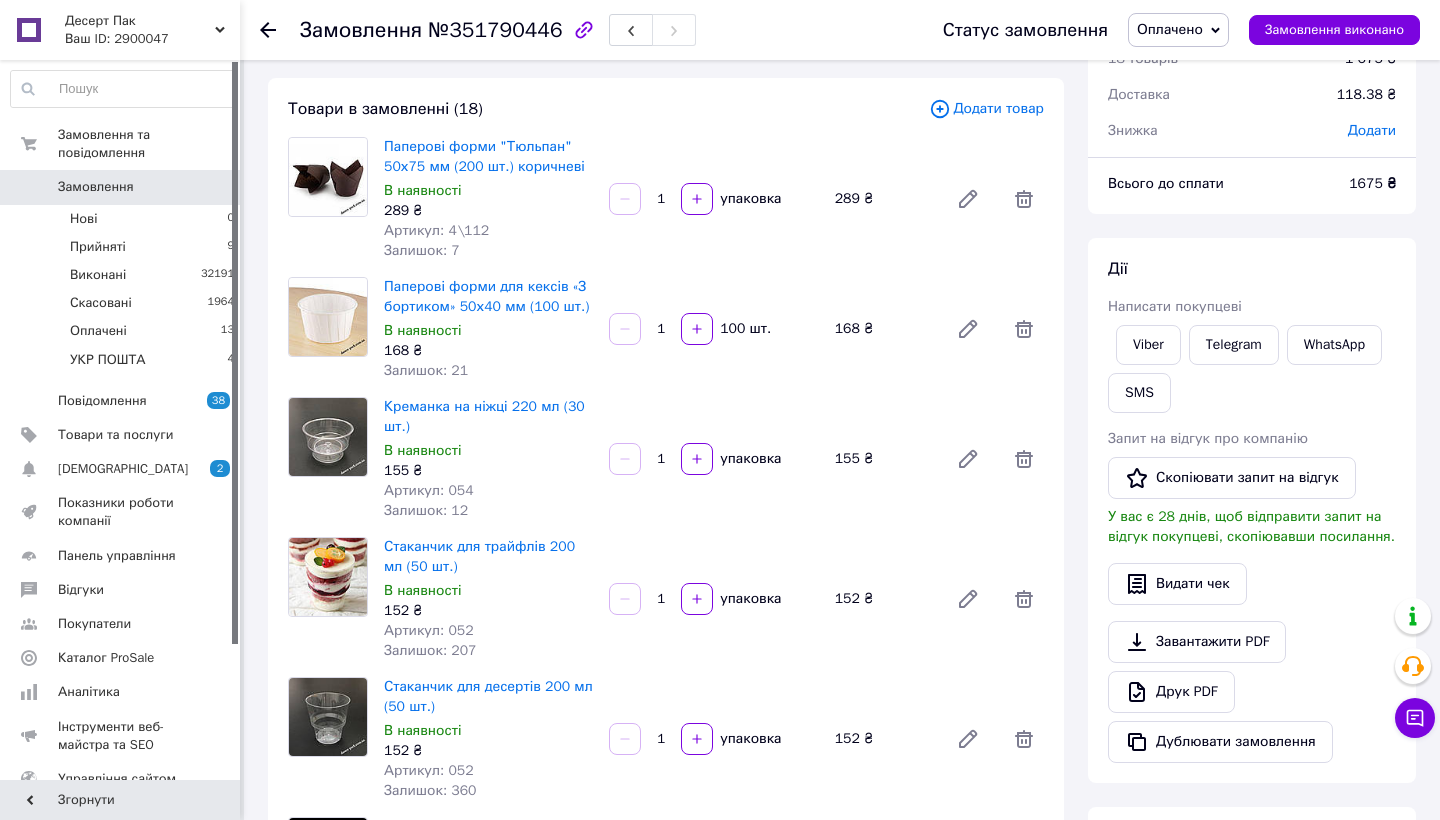 click on "Оплачено" at bounding box center [1170, 29] 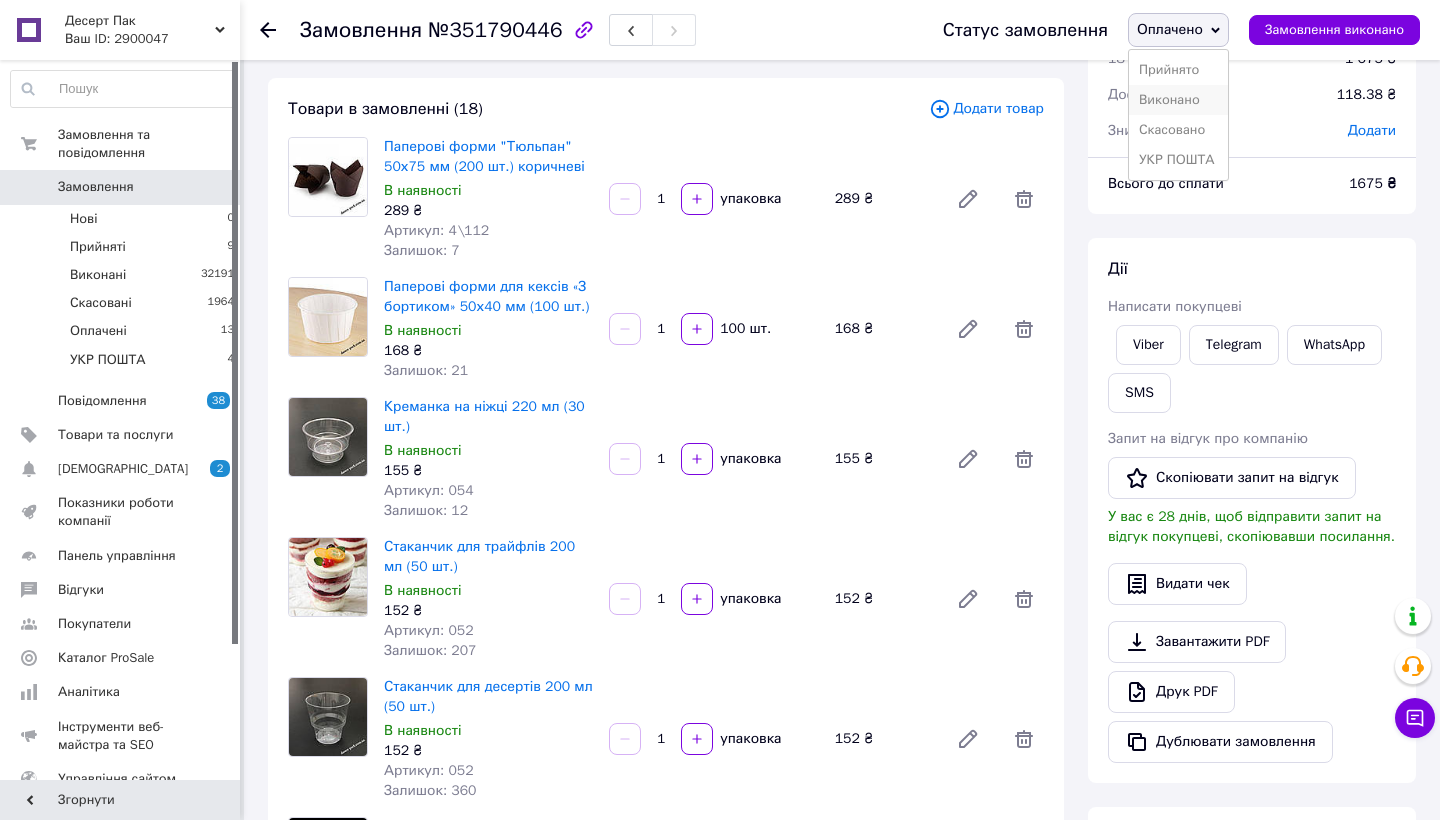 click on "Виконано" at bounding box center (1178, 100) 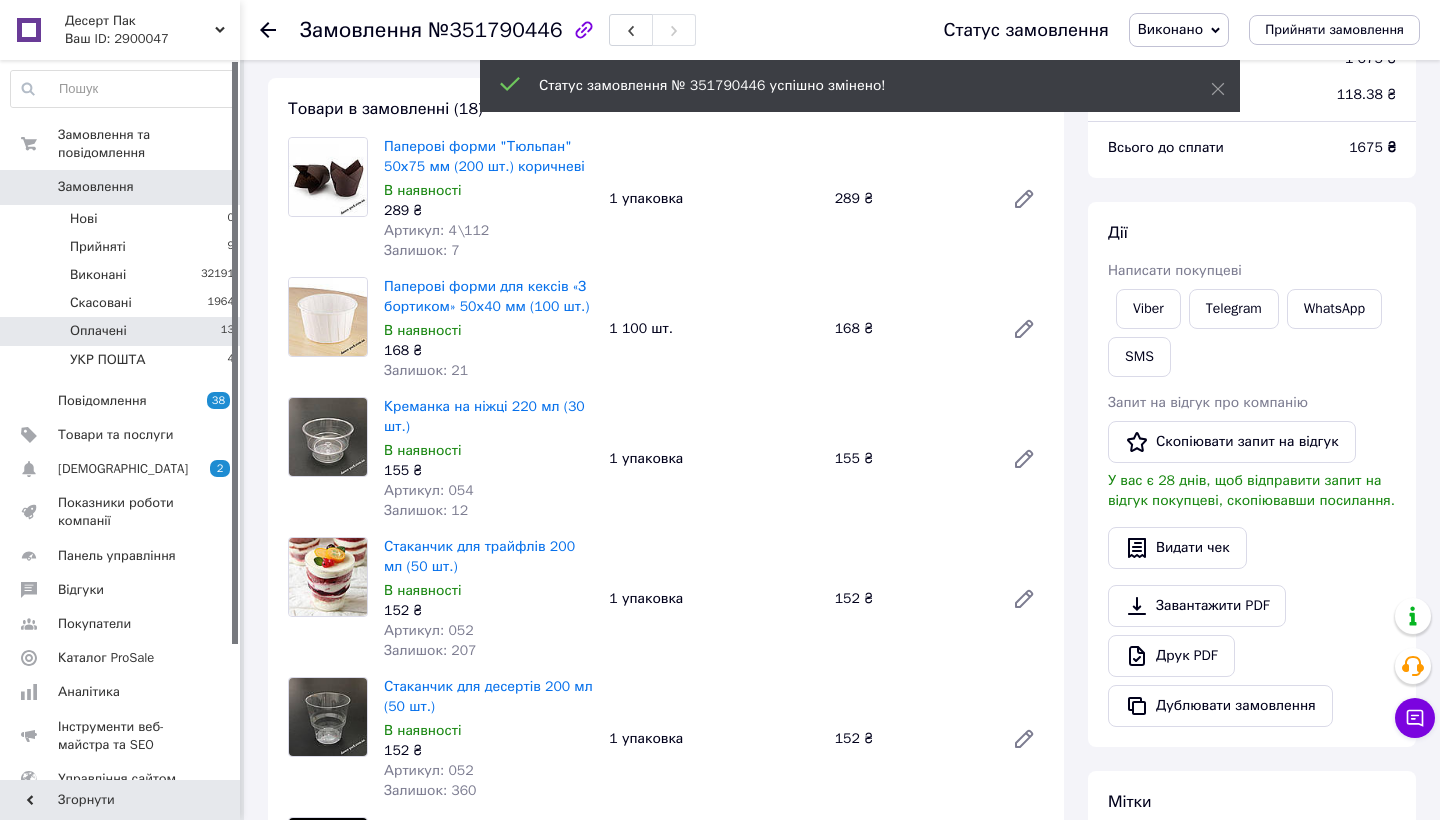 click on "Оплачені" at bounding box center (98, 331) 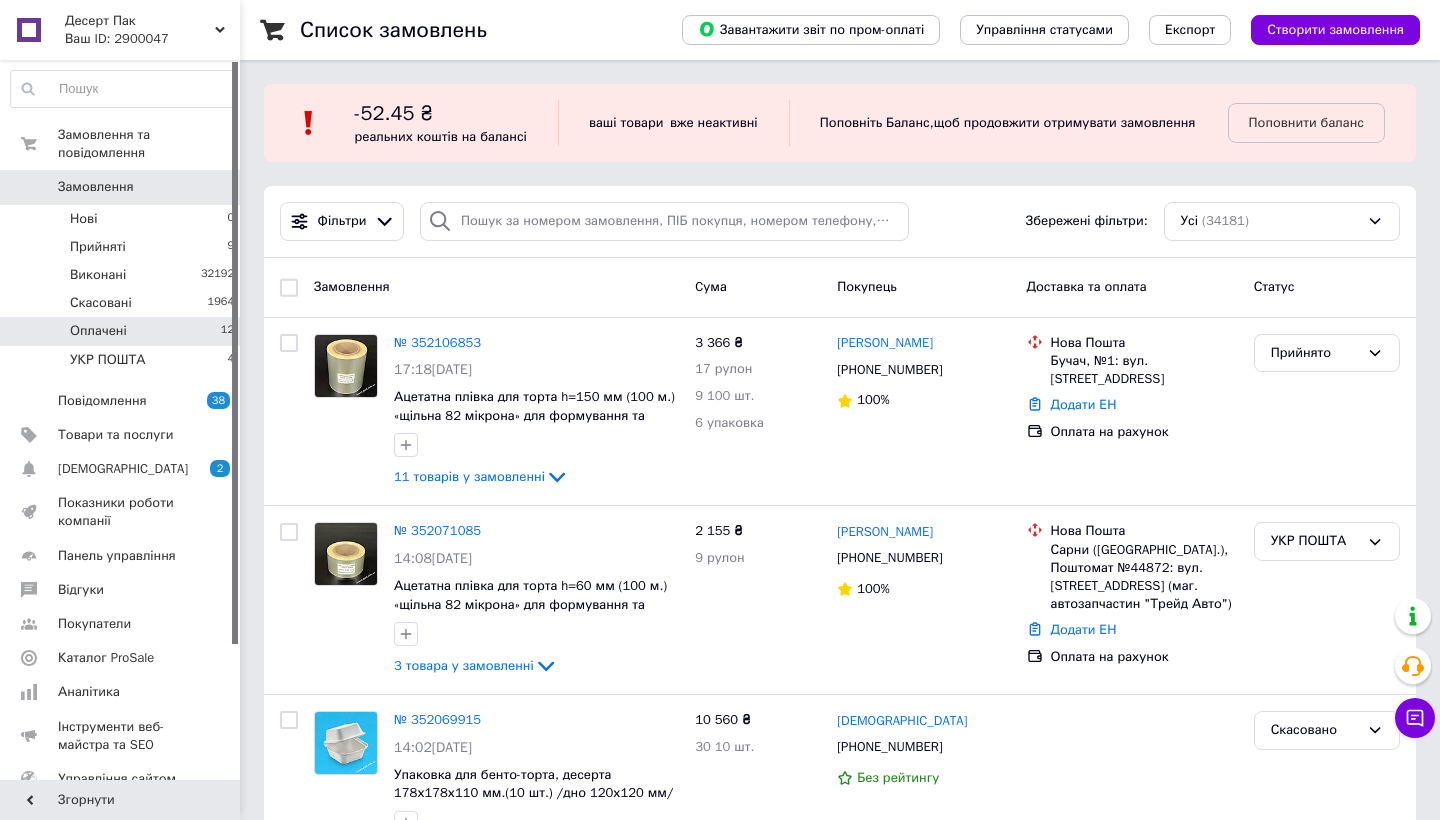 click on "Оплачені" at bounding box center [98, 331] 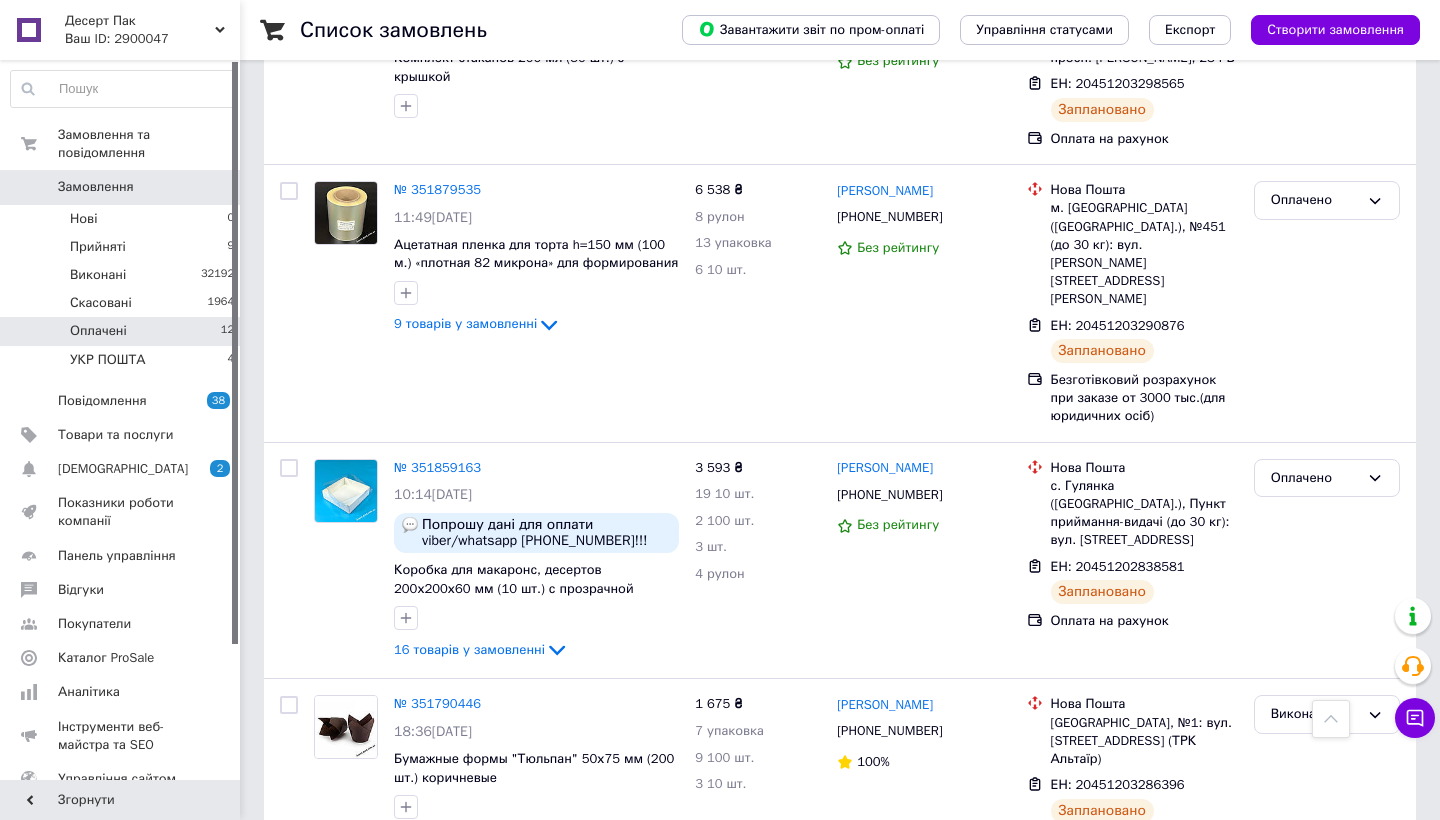scroll, scrollTop: 1815, scrollLeft: 0, axis: vertical 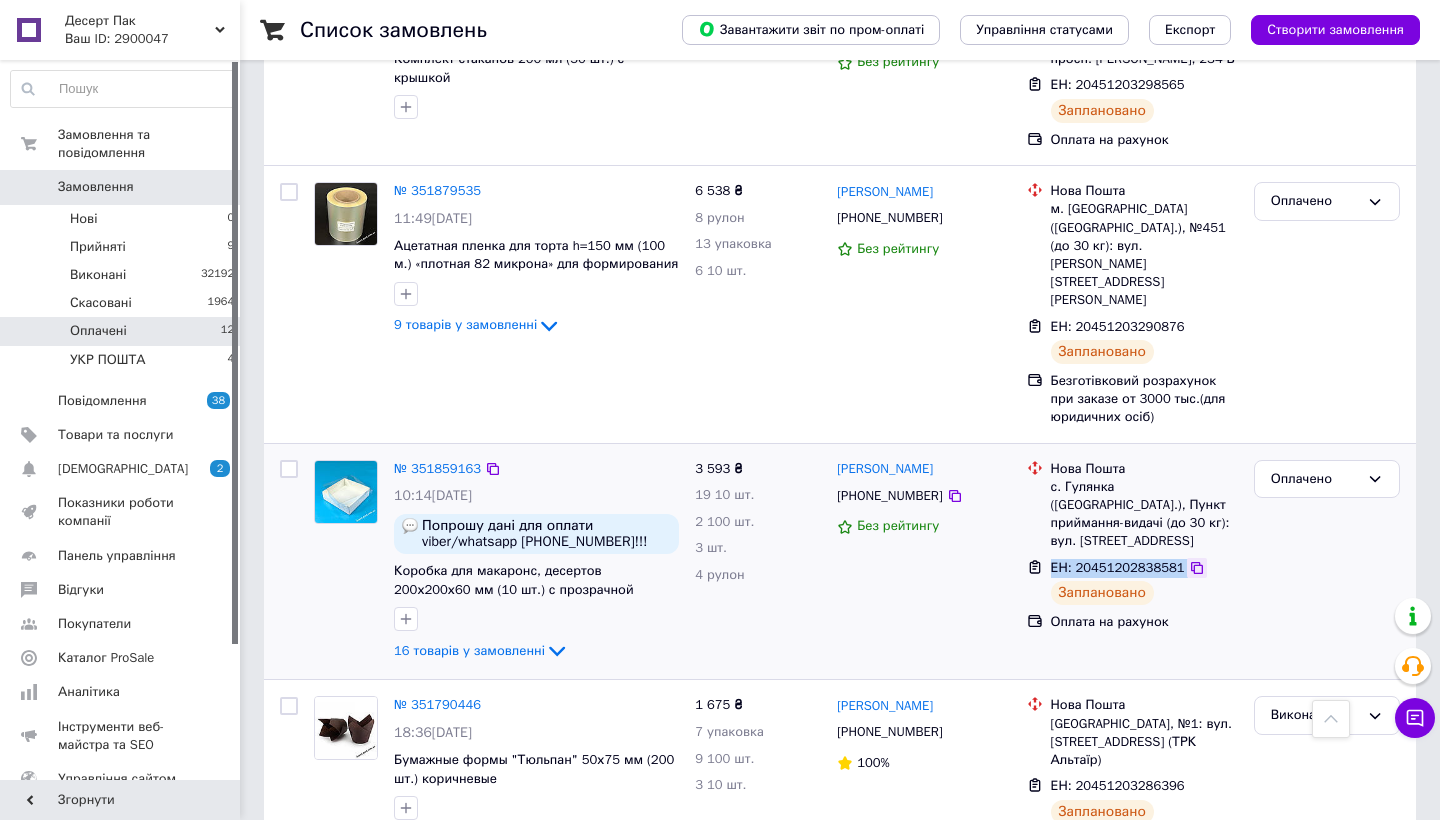 drag, startPoint x: 1049, startPoint y: 491, endPoint x: 1186, endPoint y: 496, distance: 137.09122 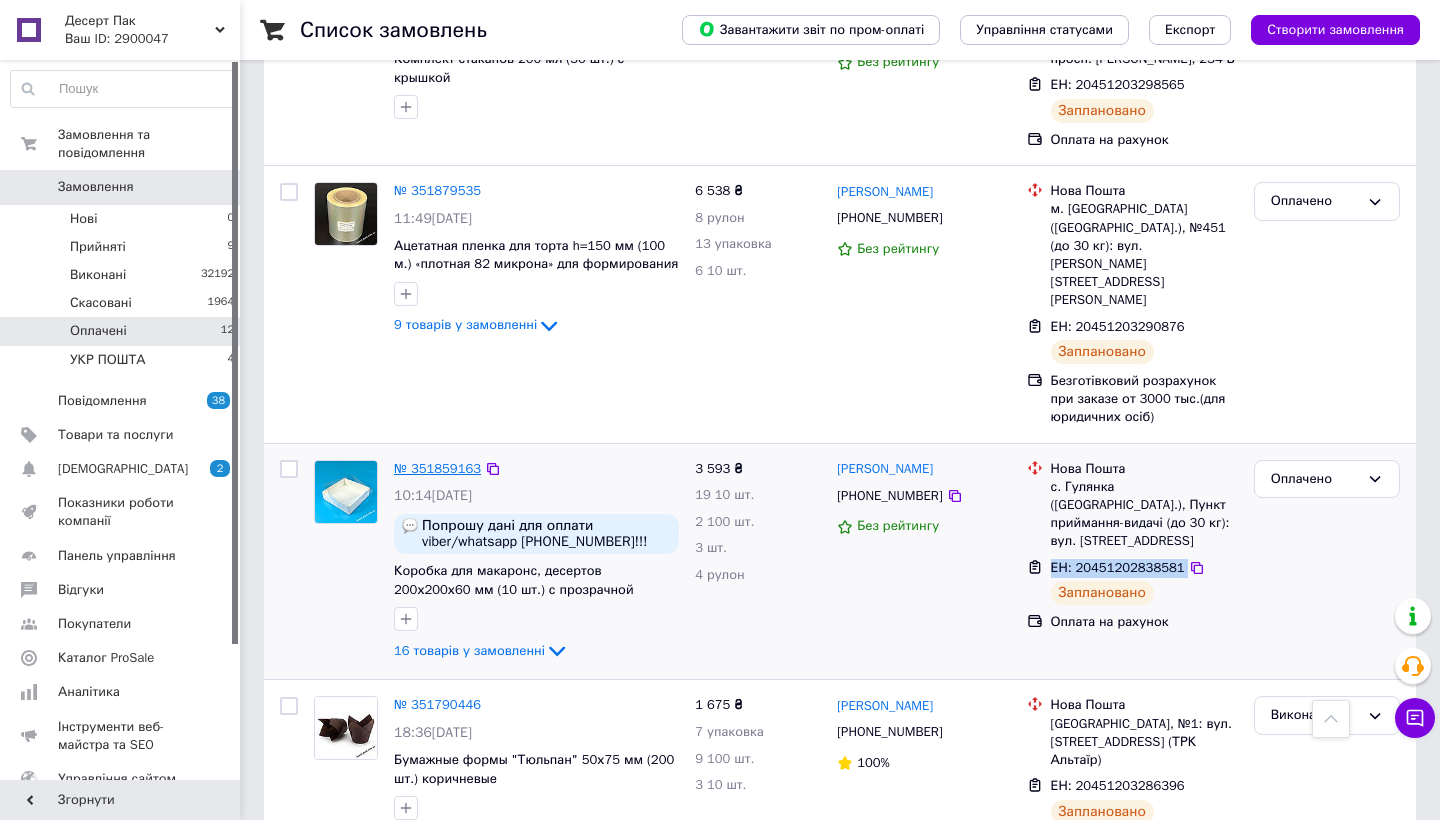 click on "№ 351859163" at bounding box center [437, 468] 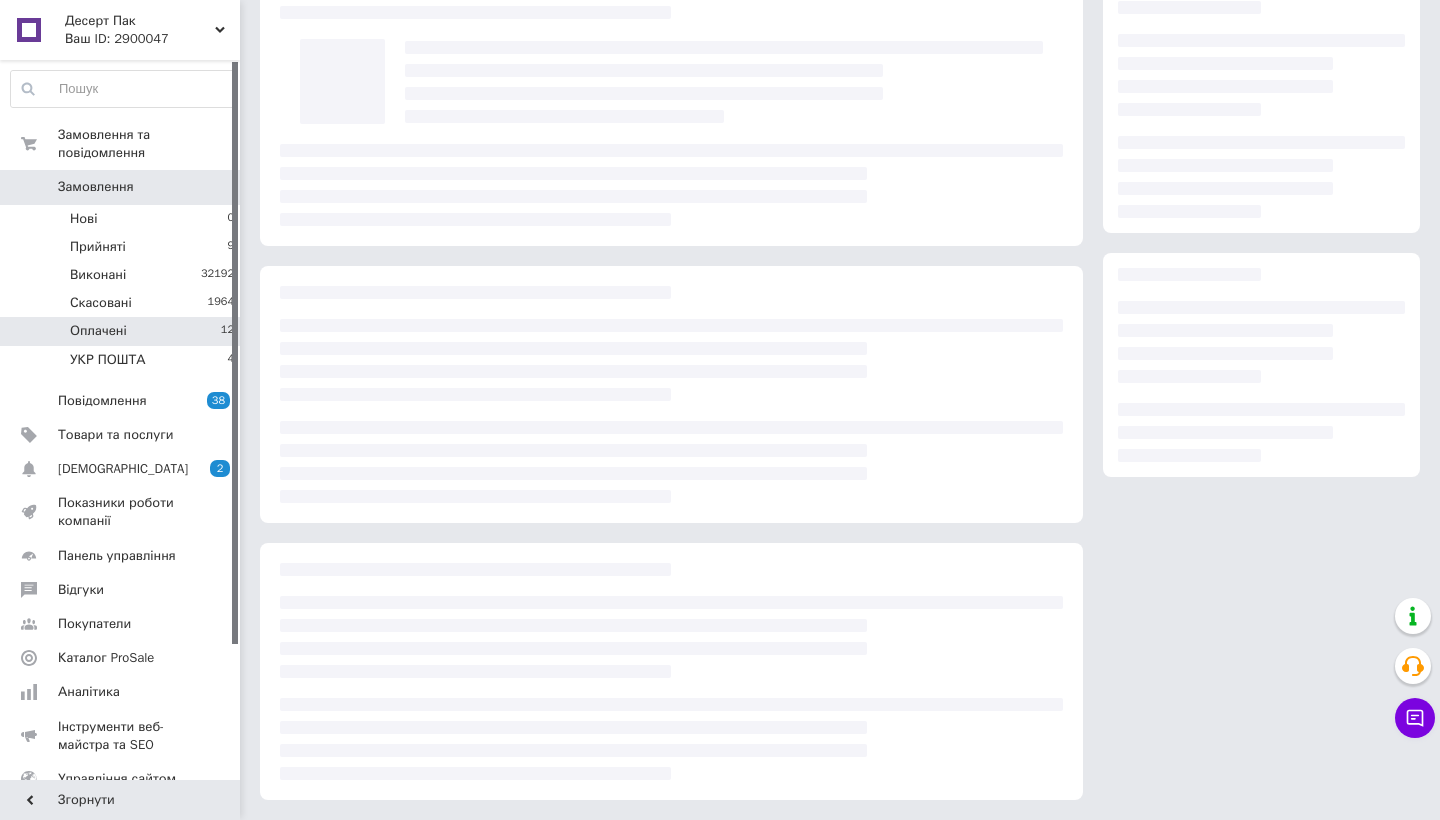 scroll, scrollTop: 94, scrollLeft: 0, axis: vertical 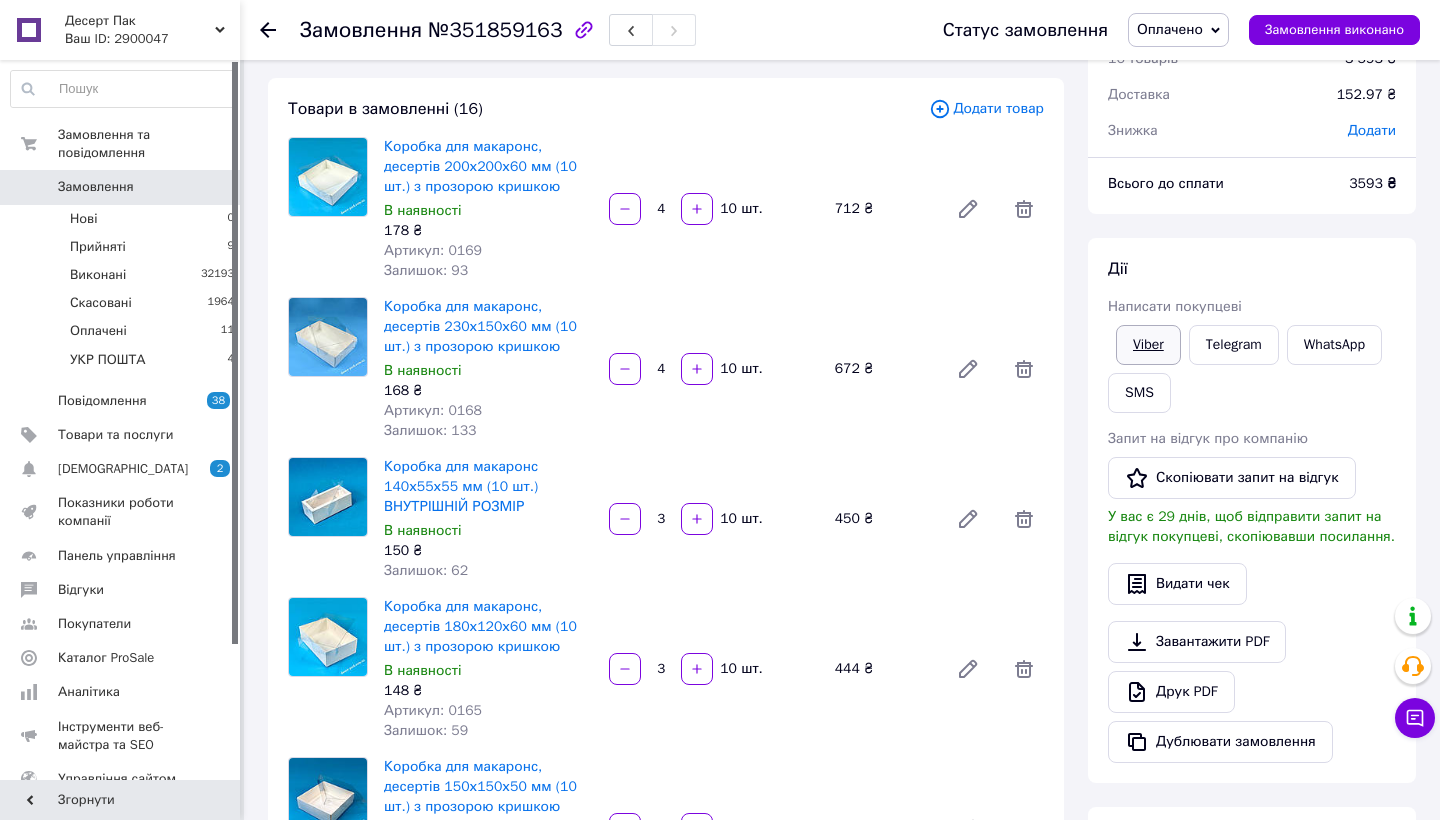 click on "Viber" at bounding box center [1148, 345] 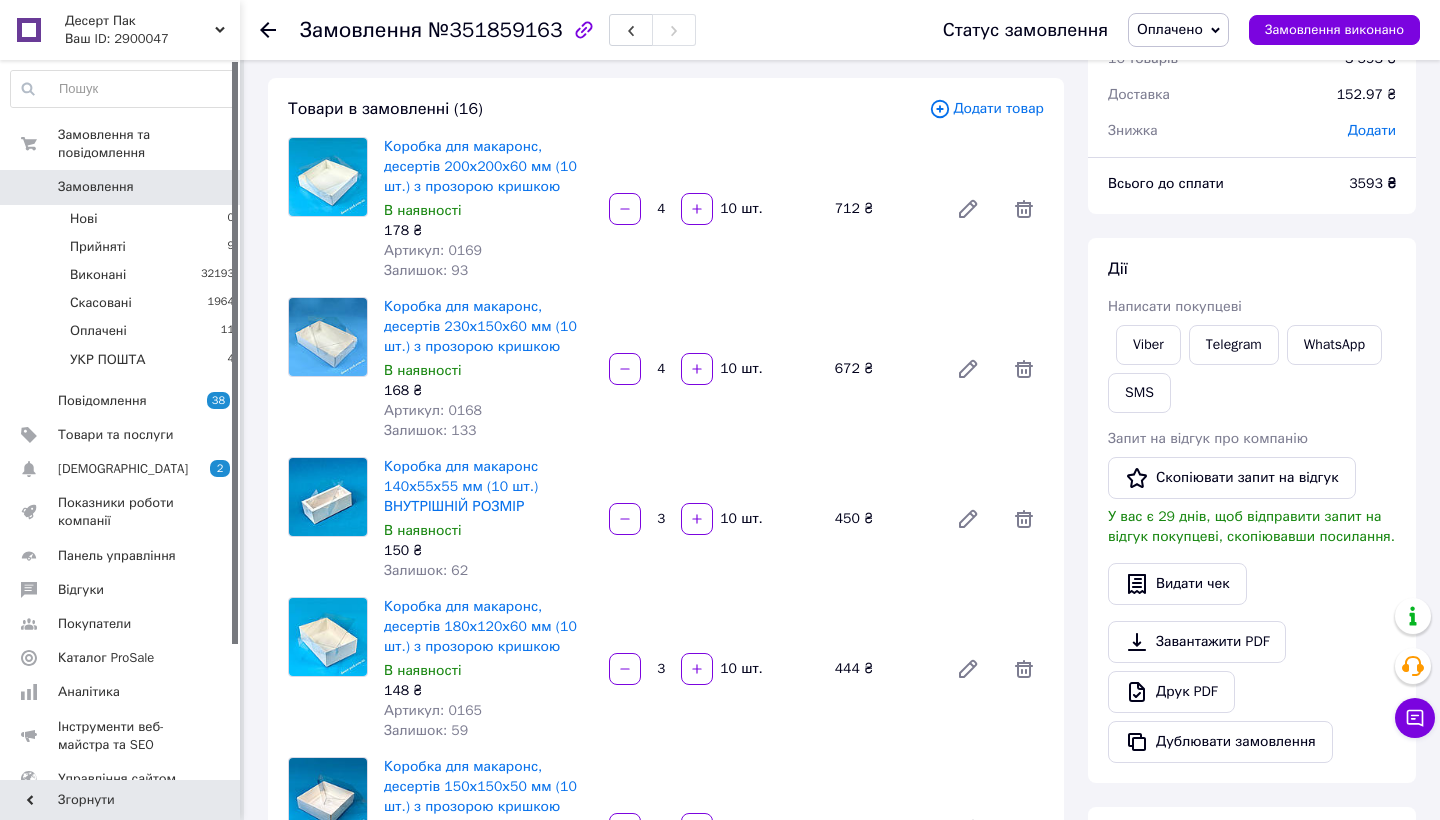 click on "Оплачено" at bounding box center (1170, 29) 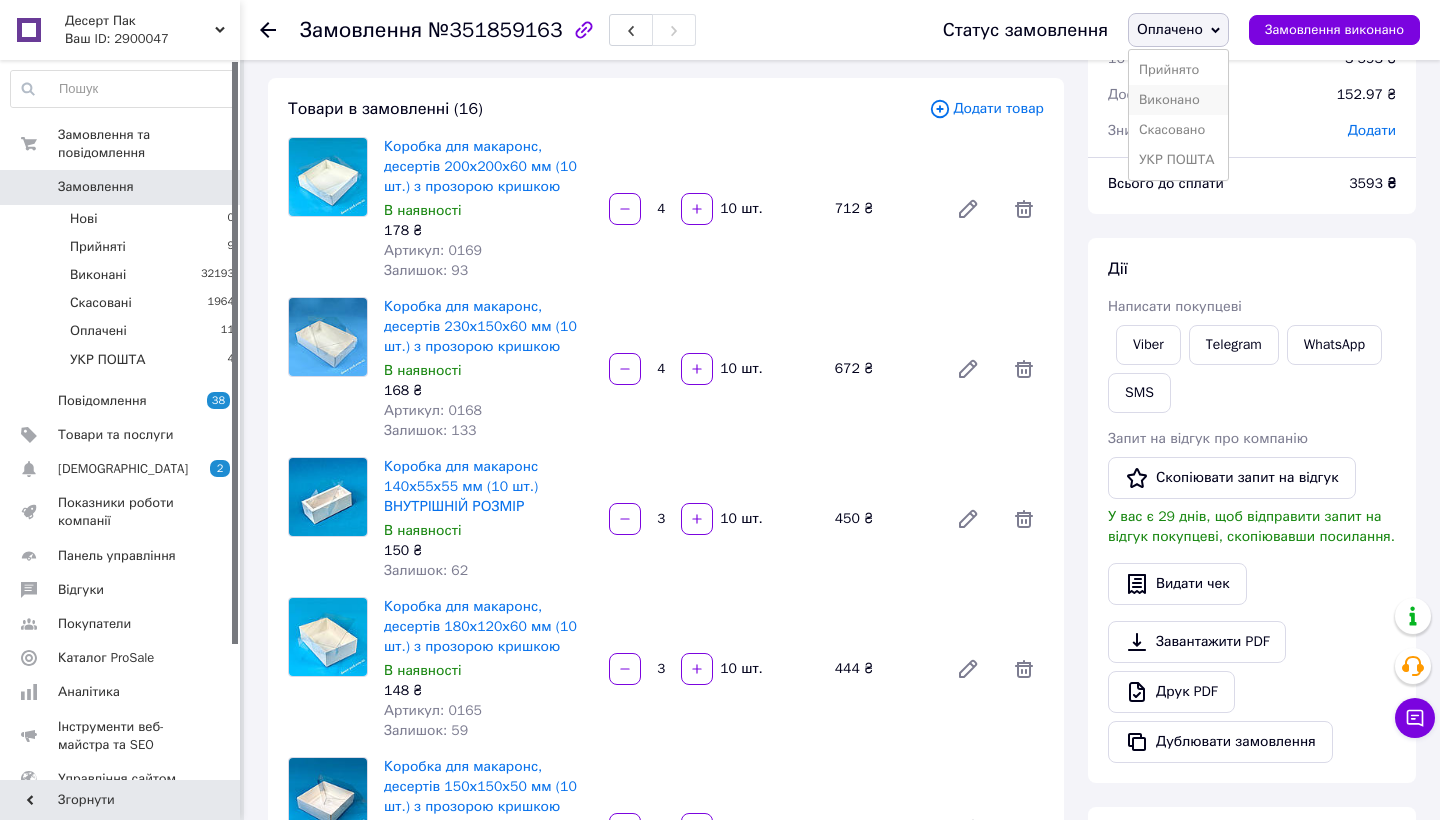 click on "Виконано" at bounding box center [1178, 100] 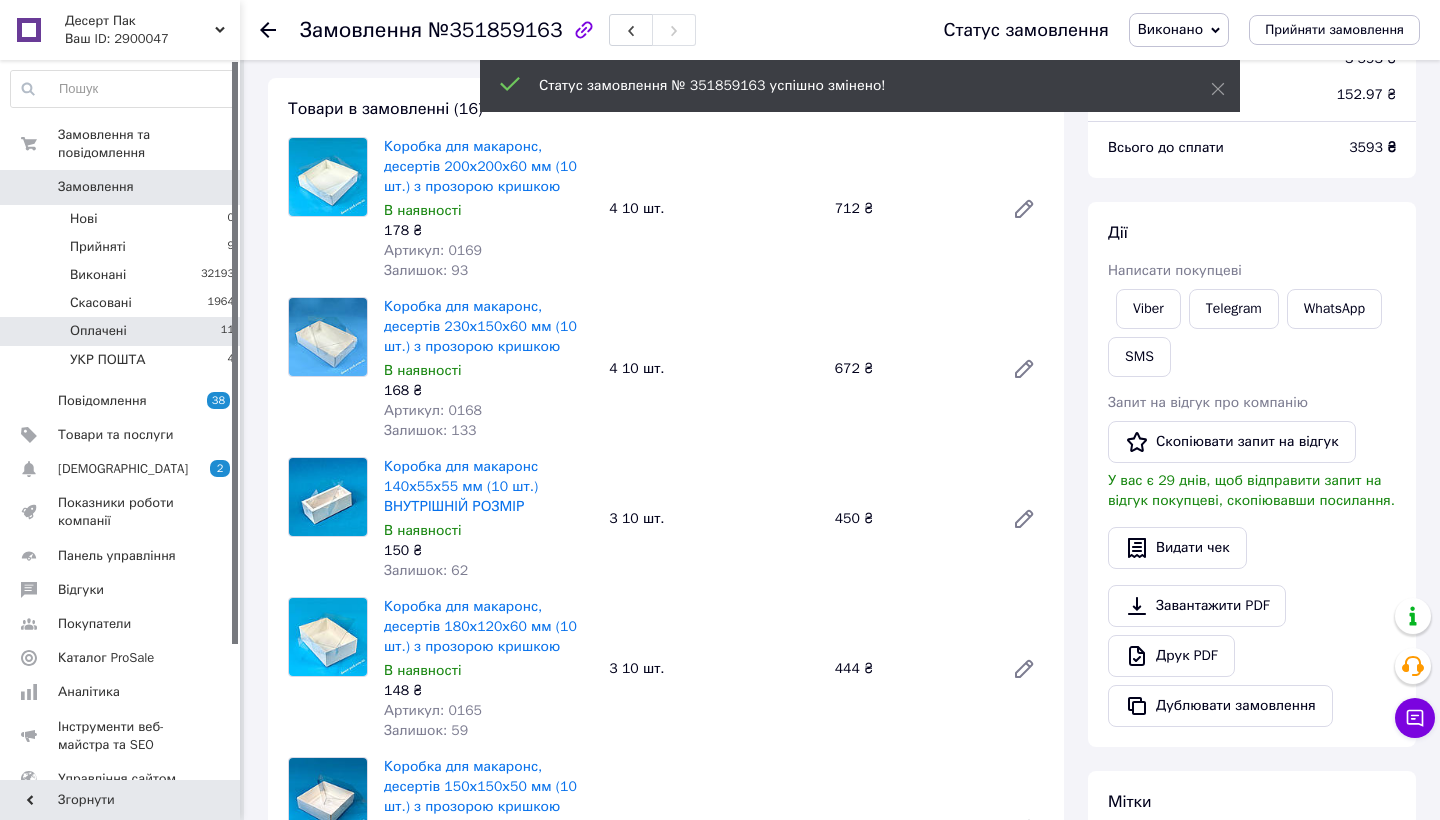 click on "Оплачені 11" at bounding box center [123, 331] 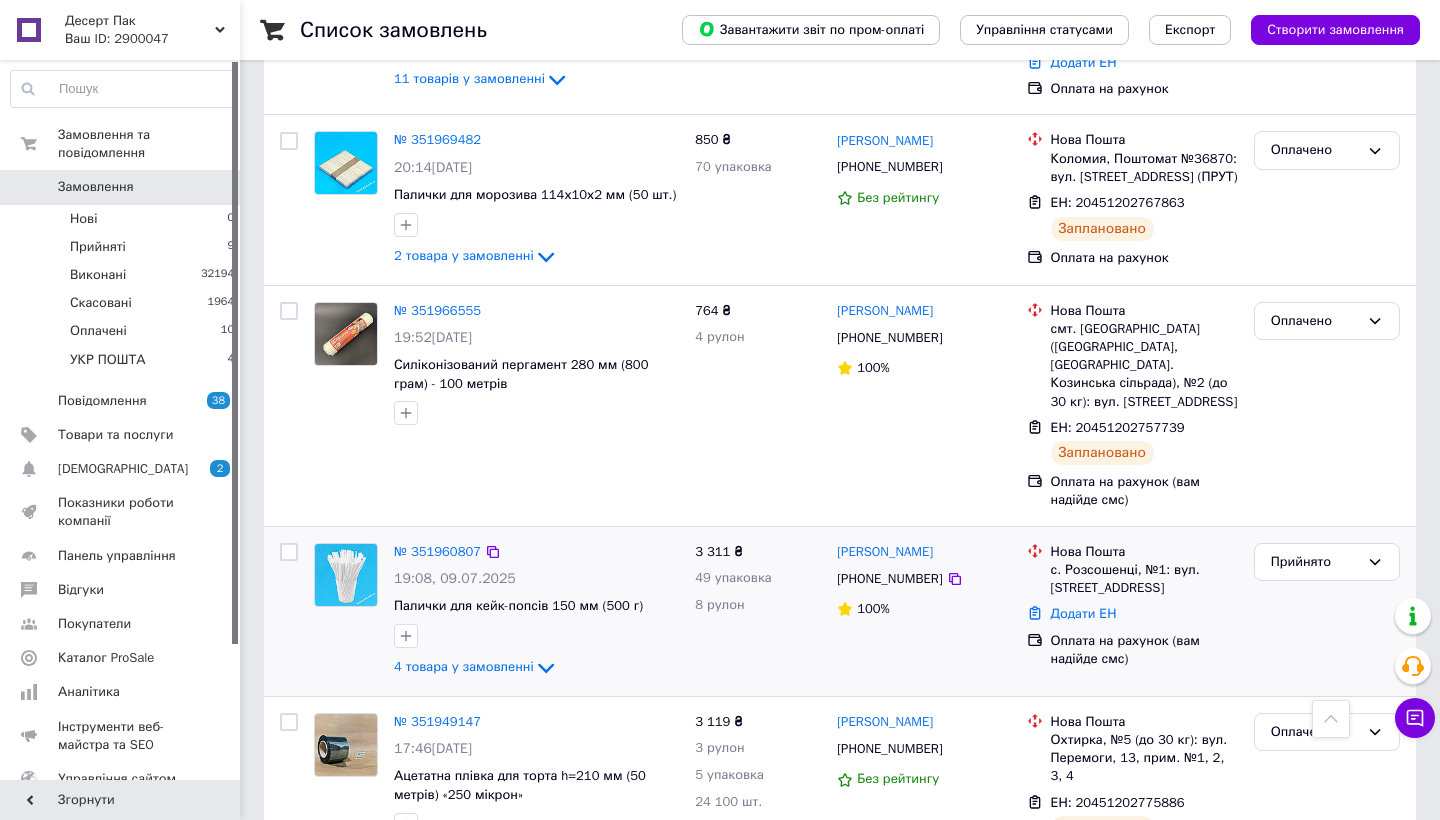 scroll, scrollTop: 2629, scrollLeft: 0, axis: vertical 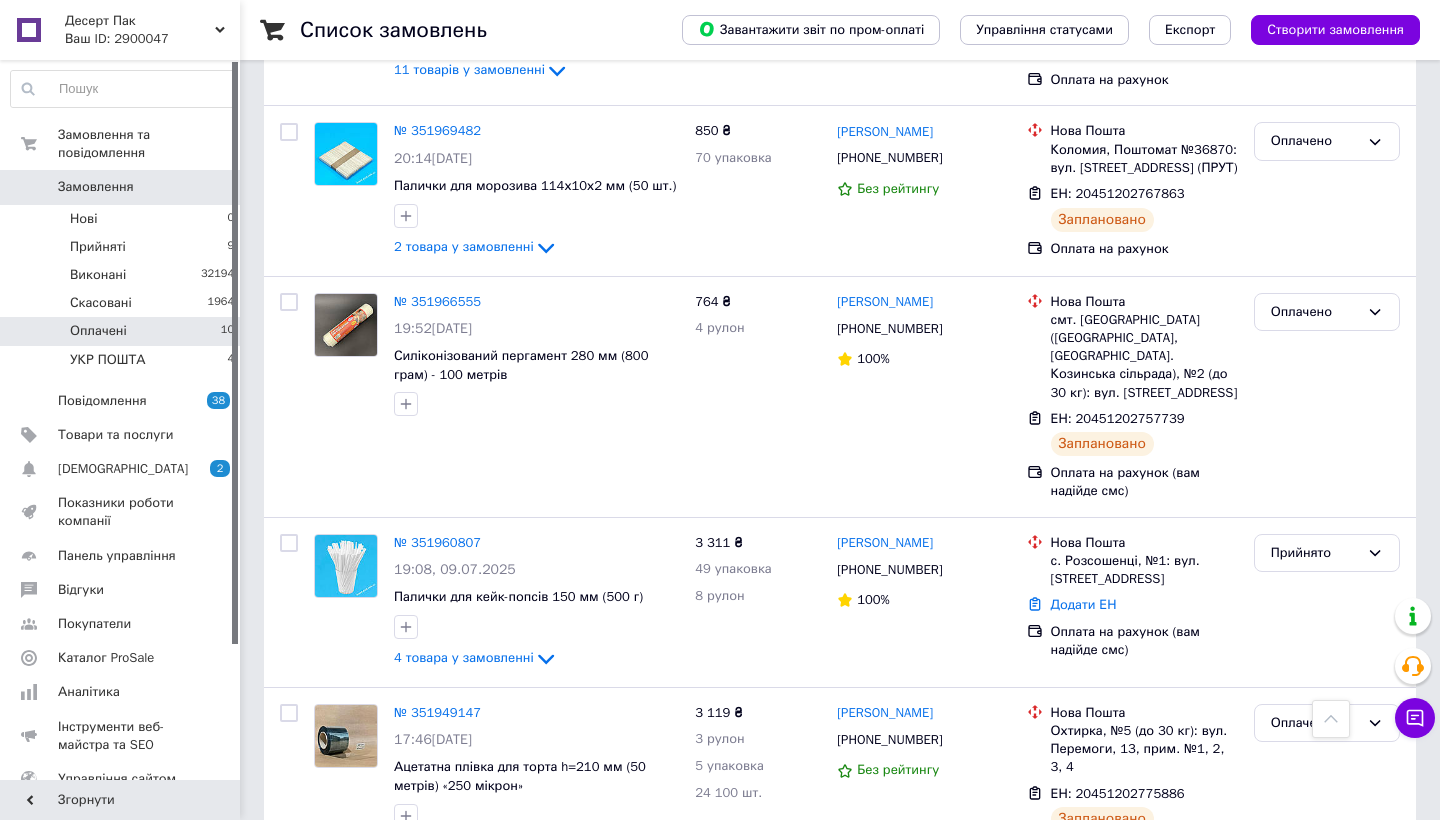 click on "Оплачені 10" at bounding box center (123, 331) 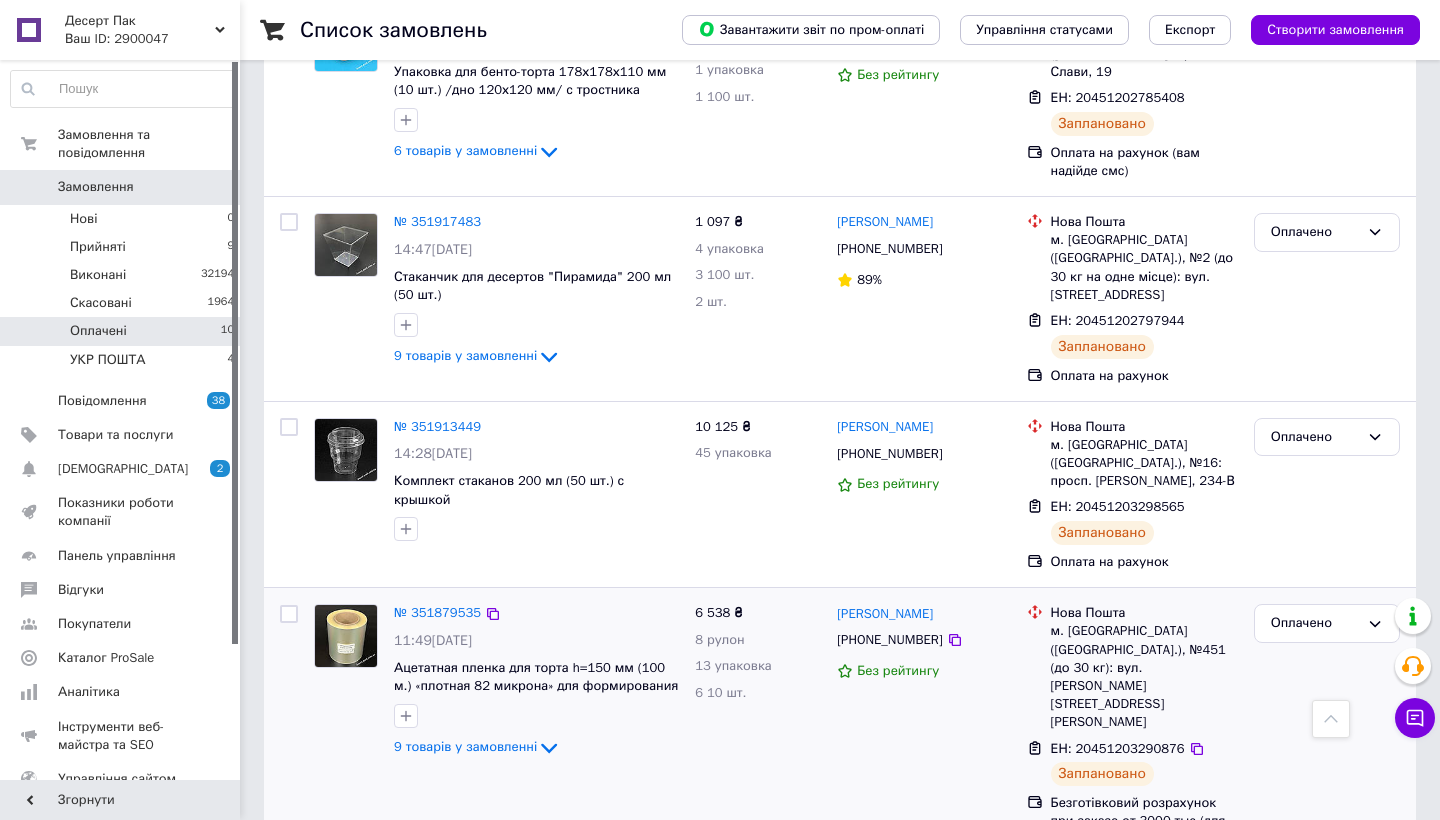 scroll, scrollTop: 1392, scrollLeft: 0, axis: vertical 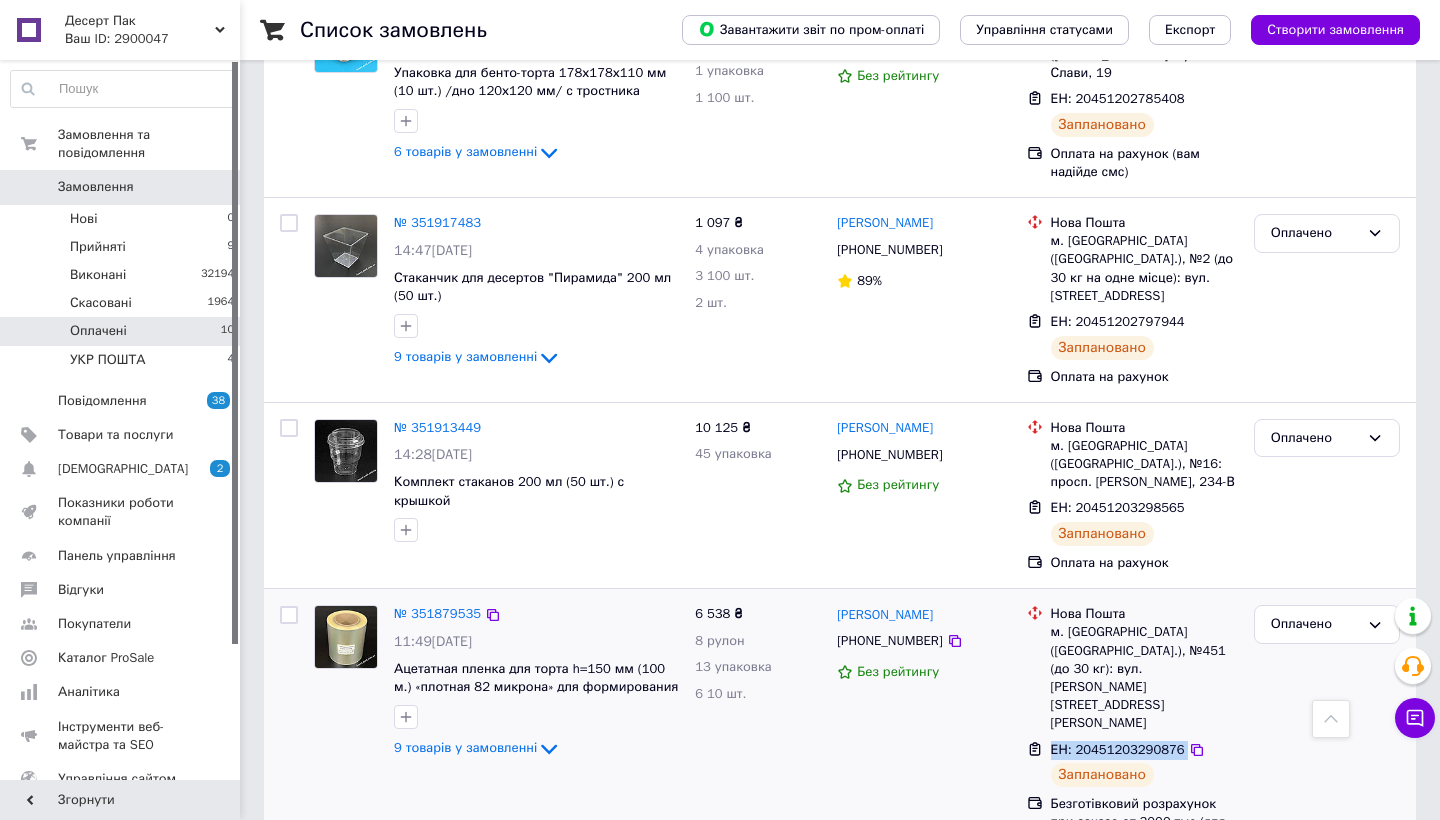 drag, startPoint x: 1052, startPoint y: 677, endPoint x: 1208, endPoint y: 676, distance: 156.0032 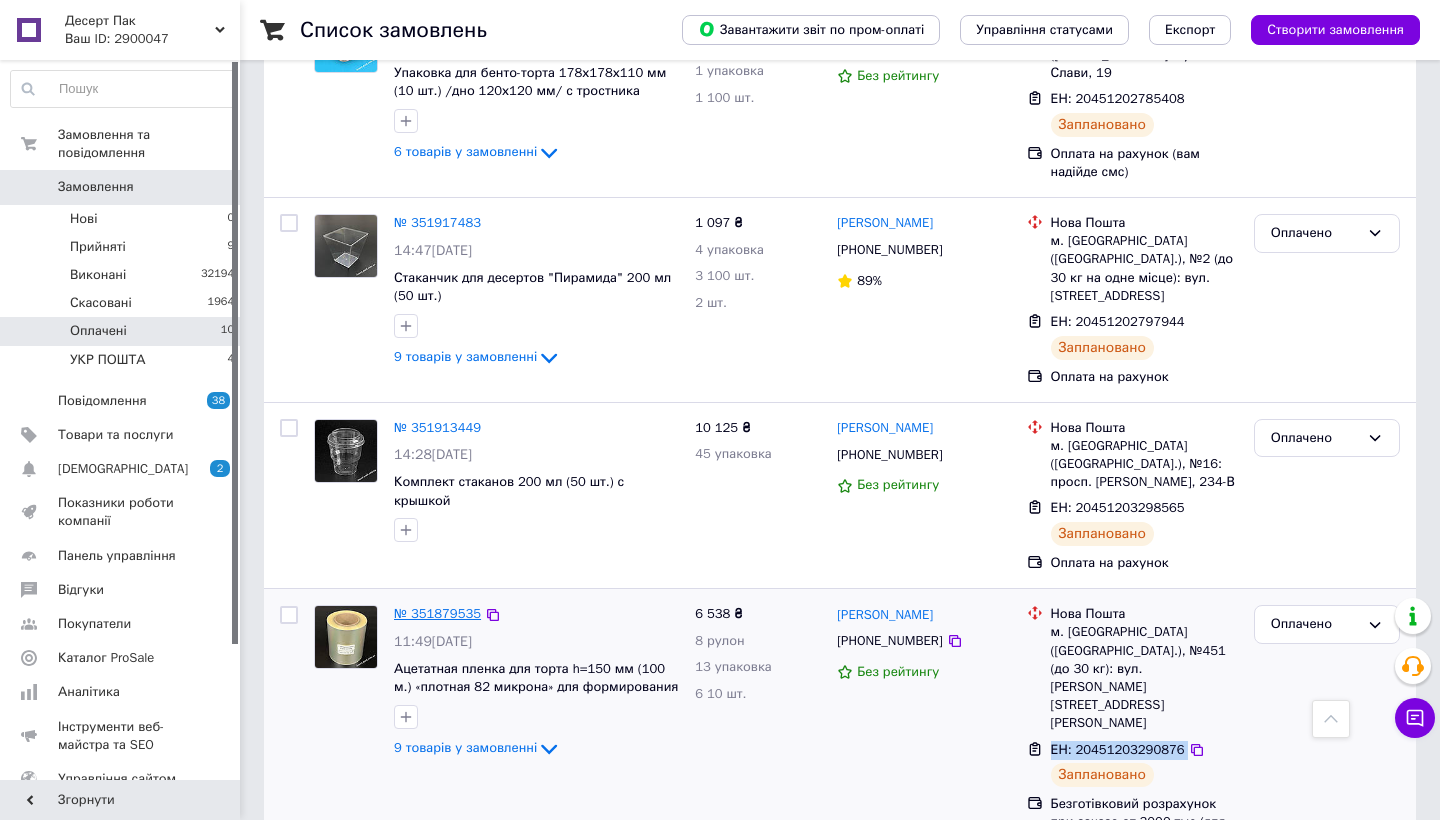 click on "№ 351879535" at bounding box center (437, 613) 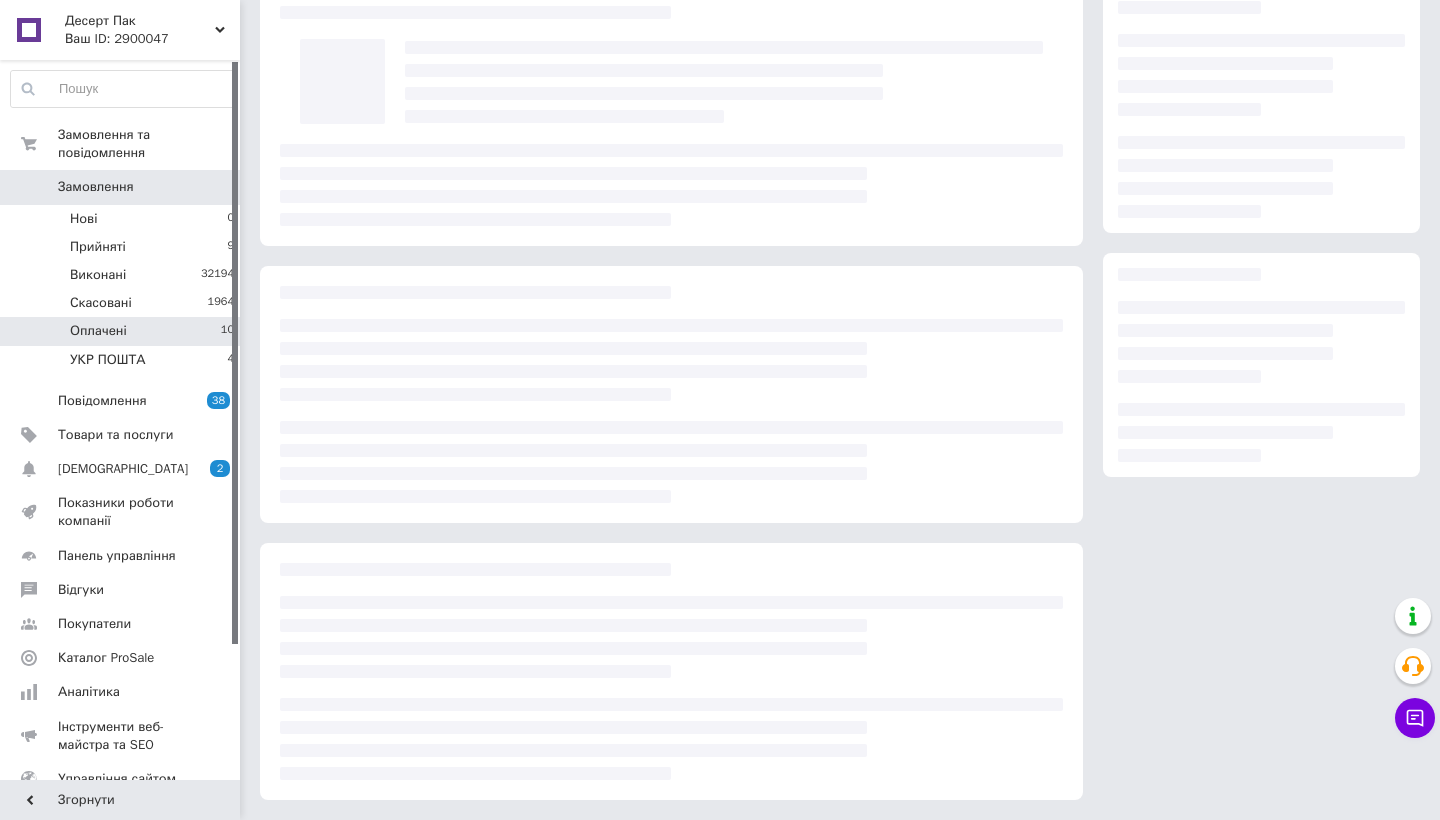 scroll, scrollTop: 94, scrollLeft: 0, axis: vertical 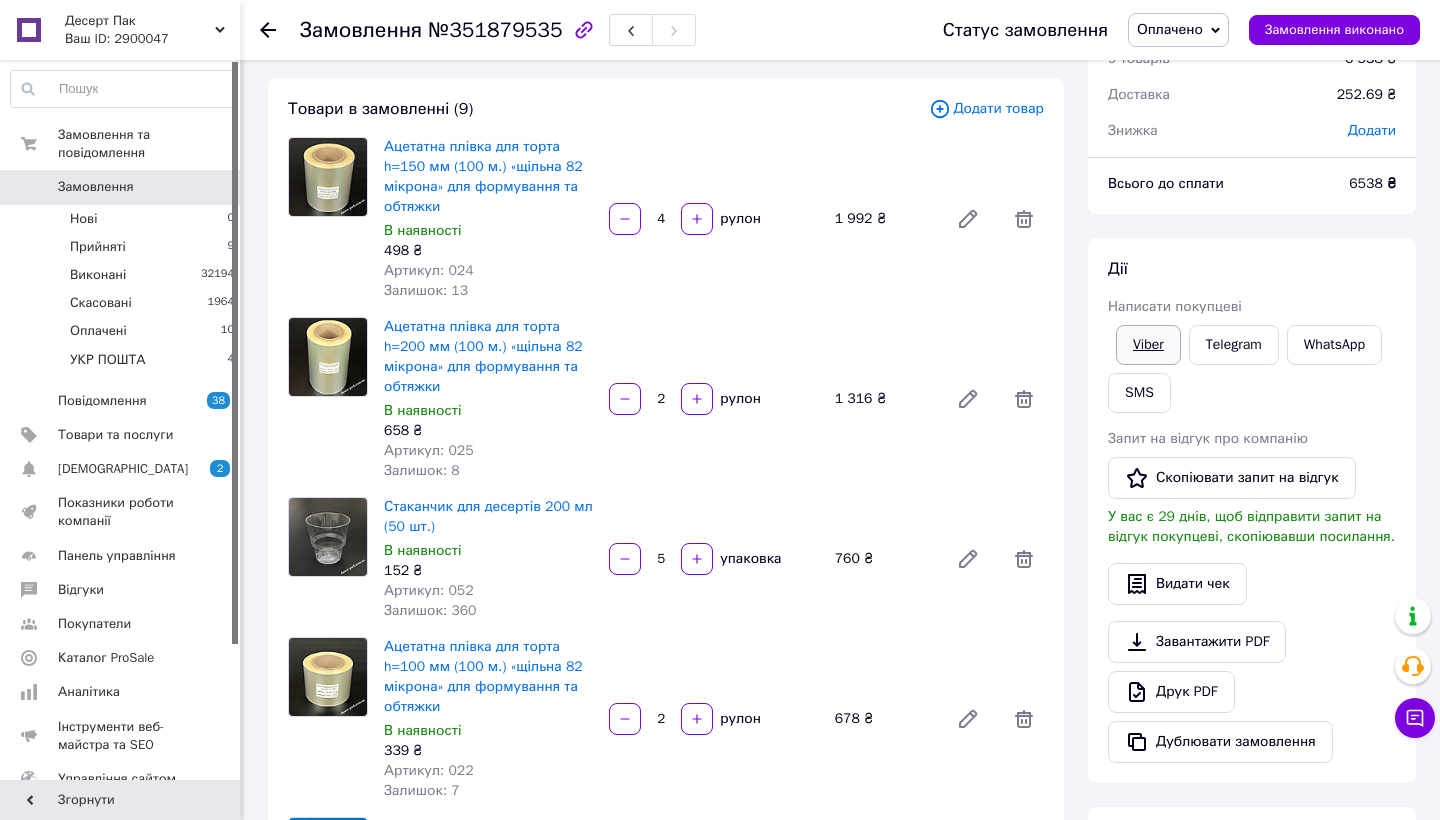 click on "Viber" at bounding box center (1148, 345) 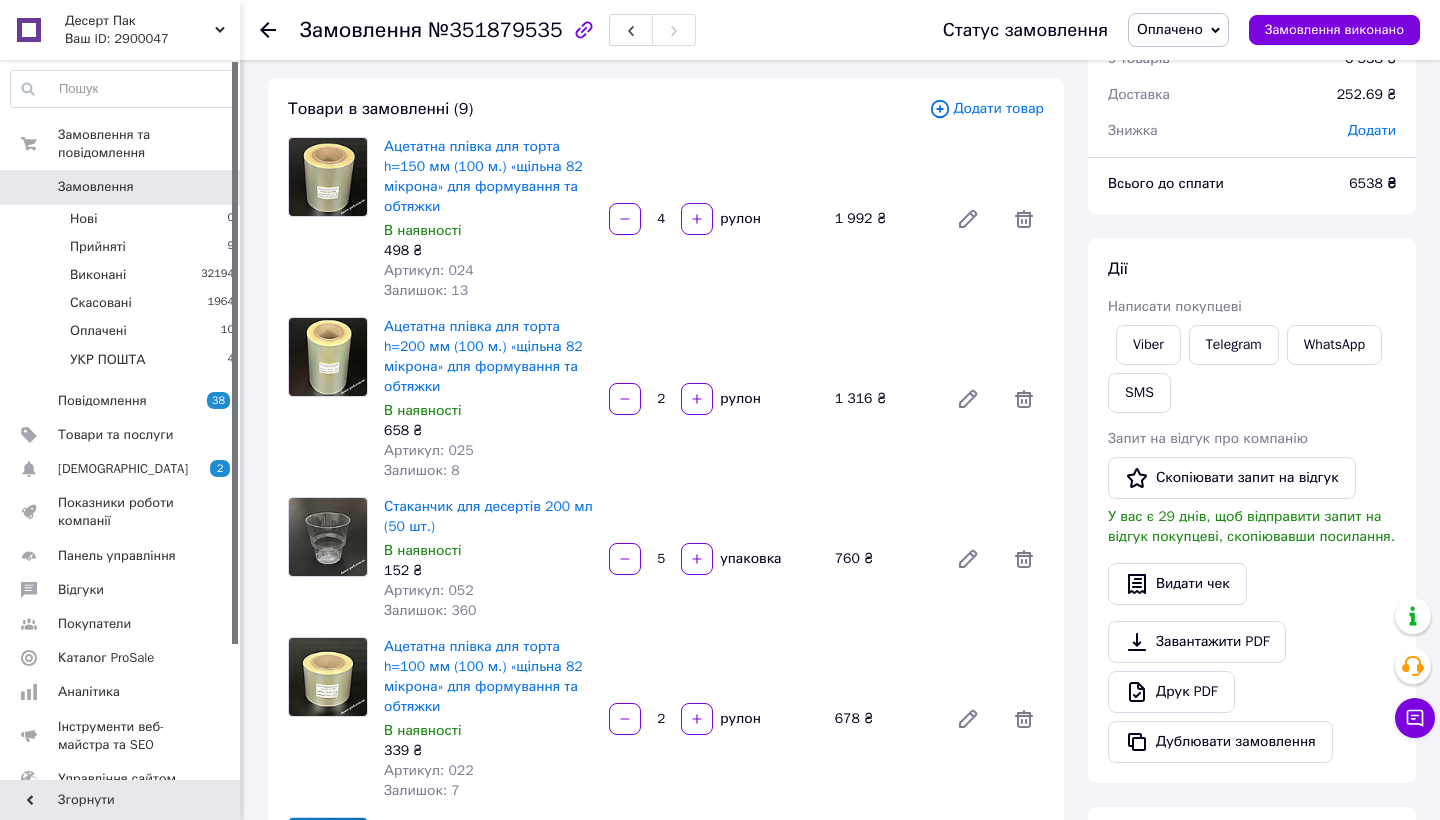click on "Оплачено" at bounding box center [1170, 29] 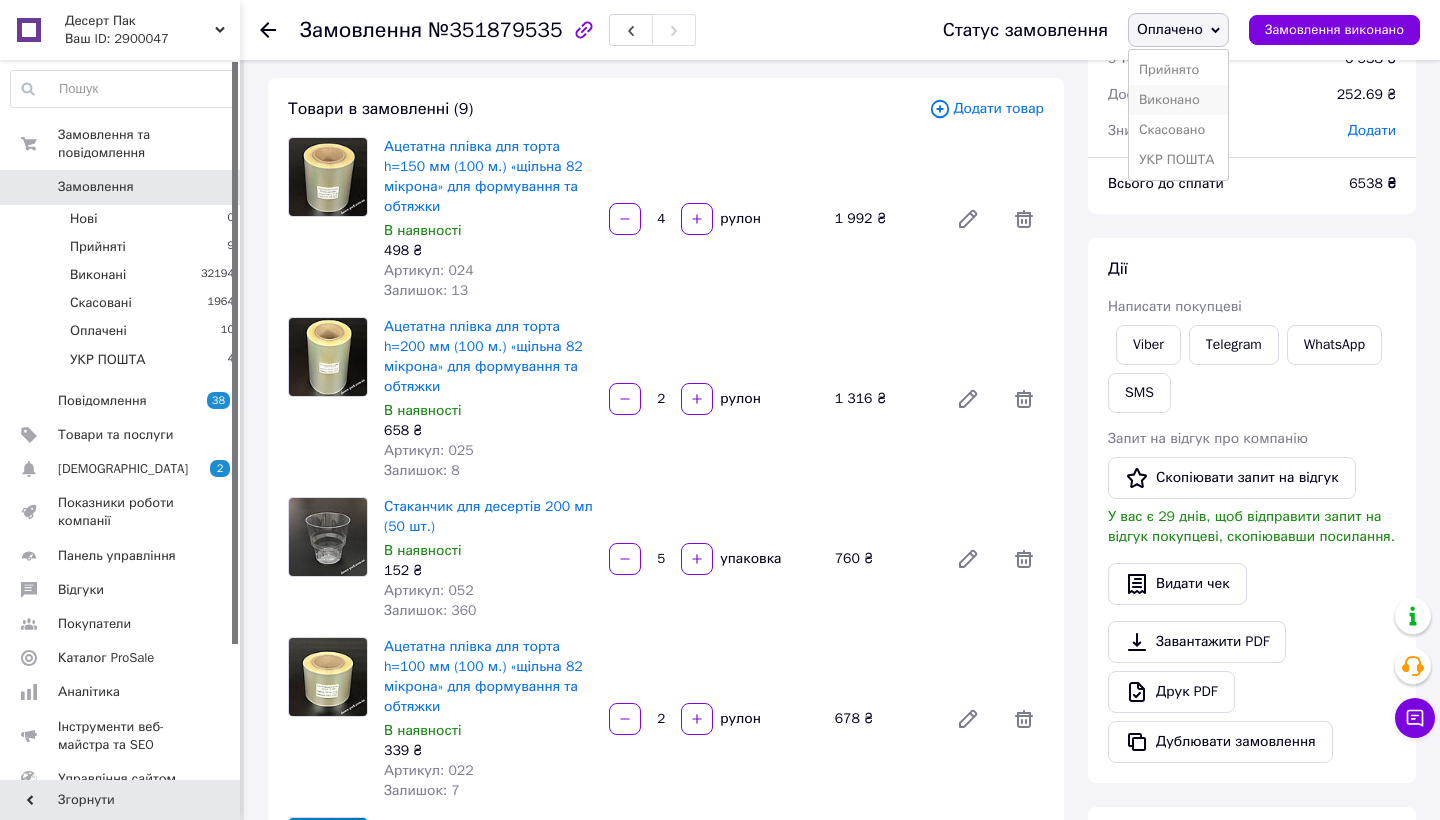 click on "Виконано" at bounding box center [1178, 100] 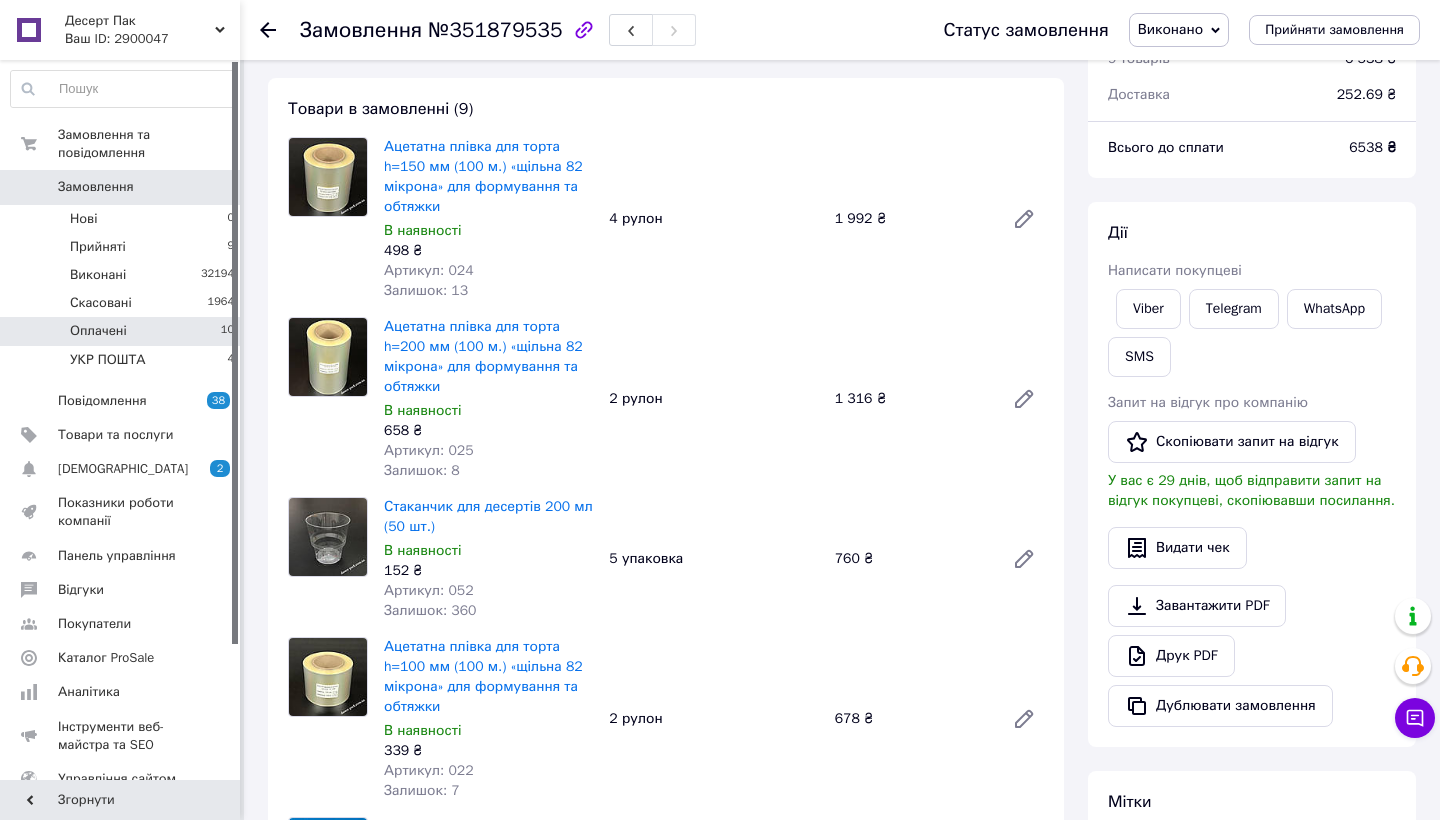 click on "Оплачені 10" at bounding box center (123, 331) 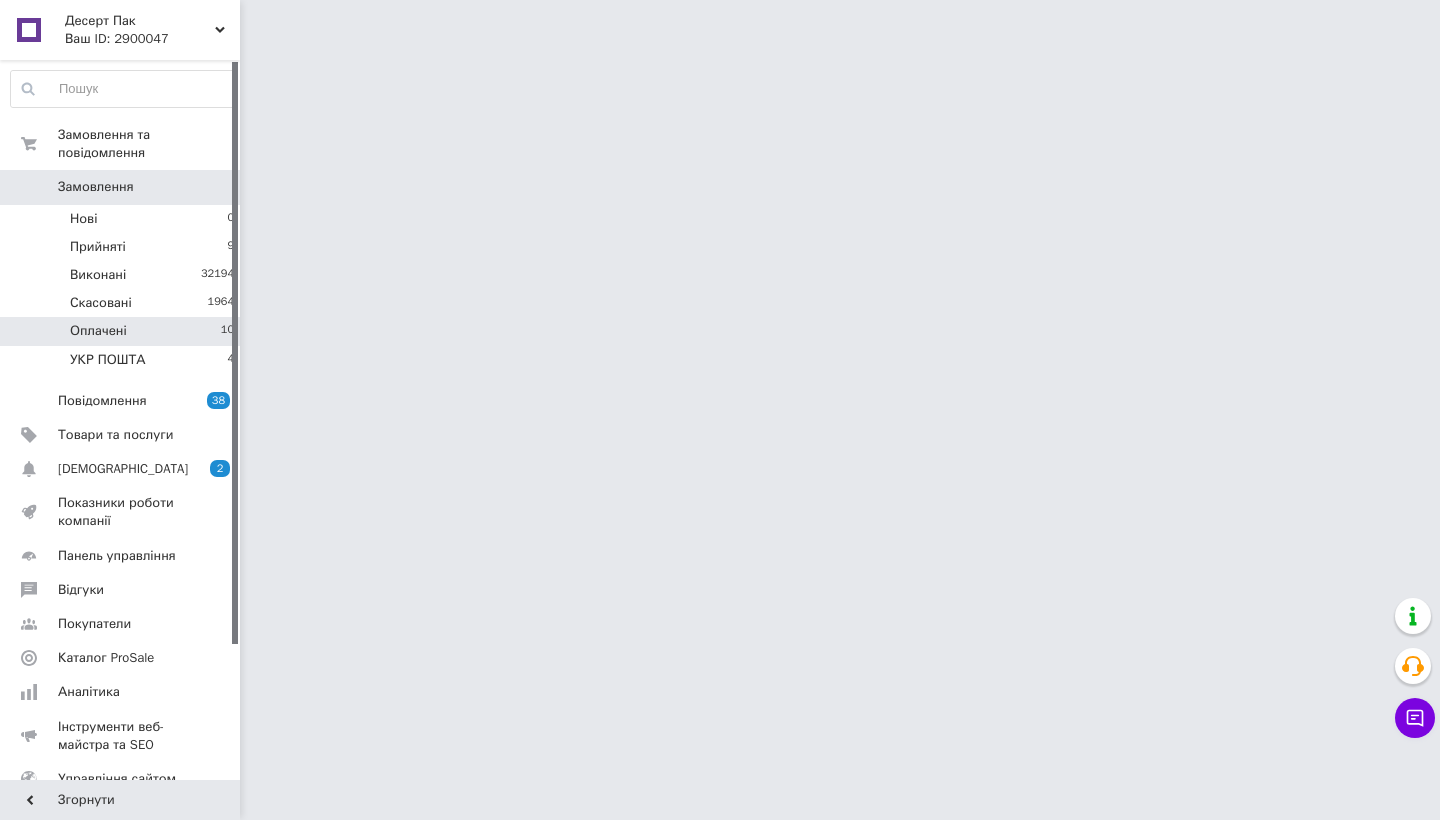 scroll, scrollTop: 0, scrollLeft: 0, axis: both 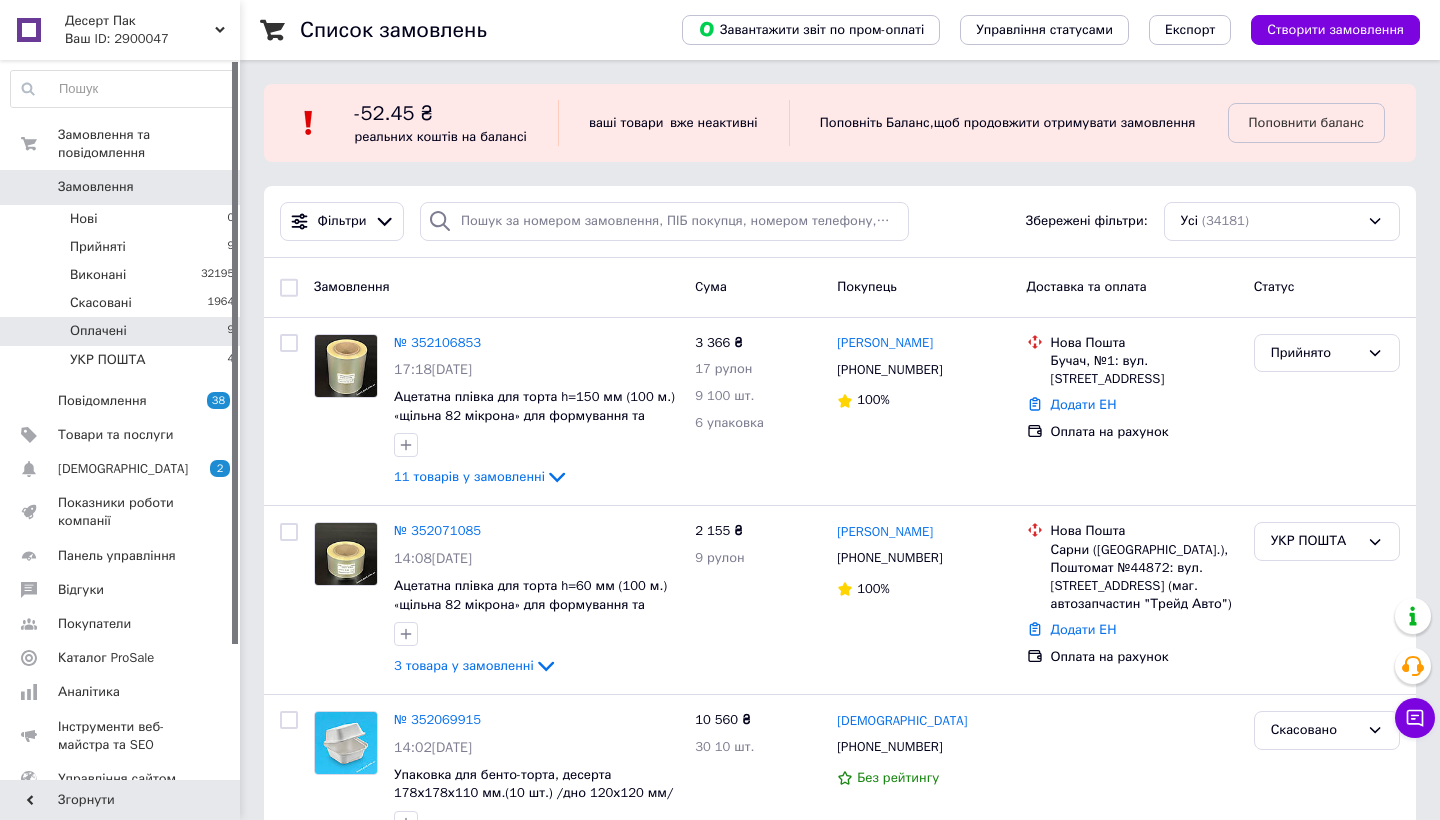 click on "Оплачені 9" at bounding box center (123, 331) 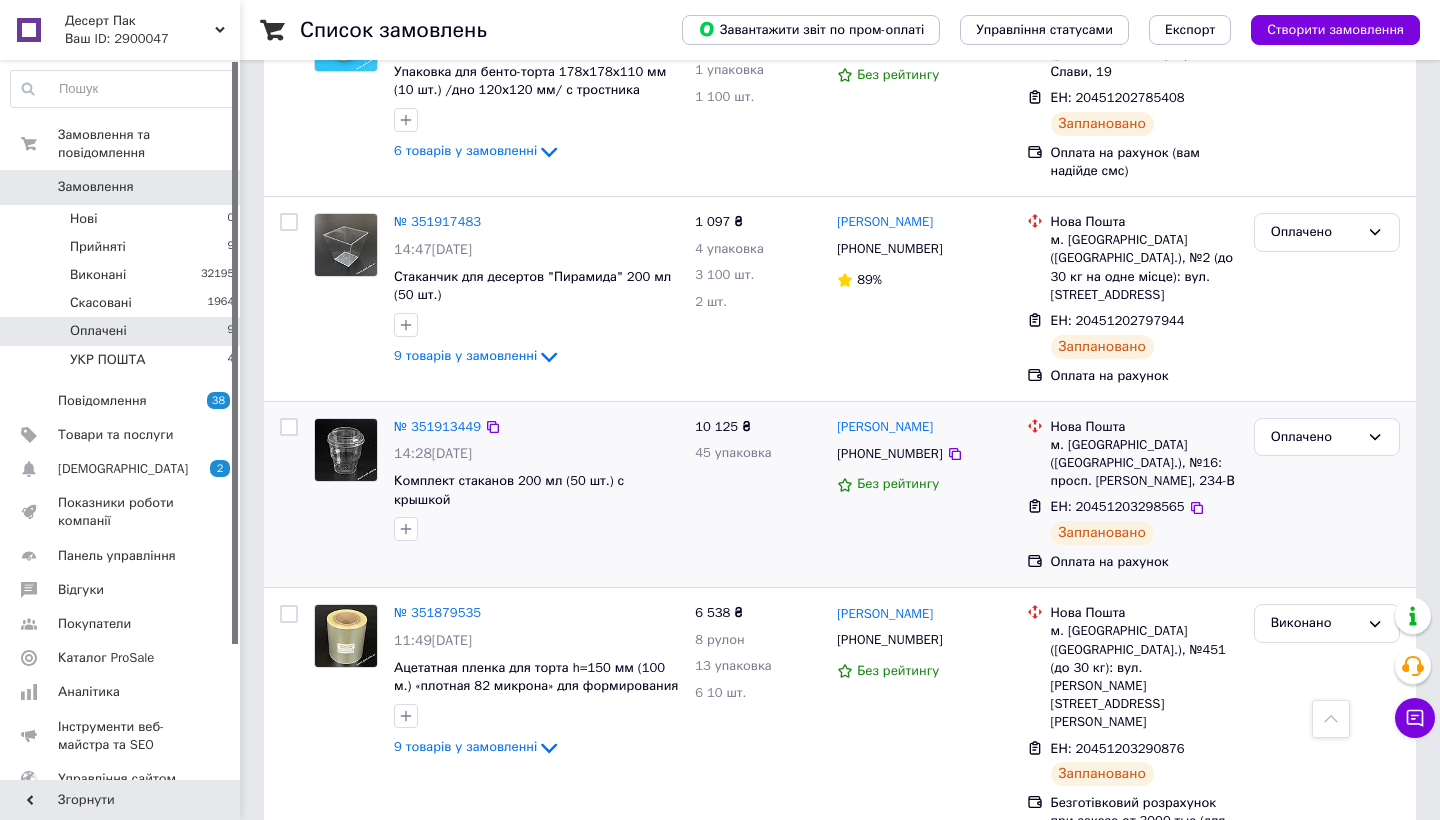 scroll, scrollTop: 1392, scrollLeft: 0, axis: vertical 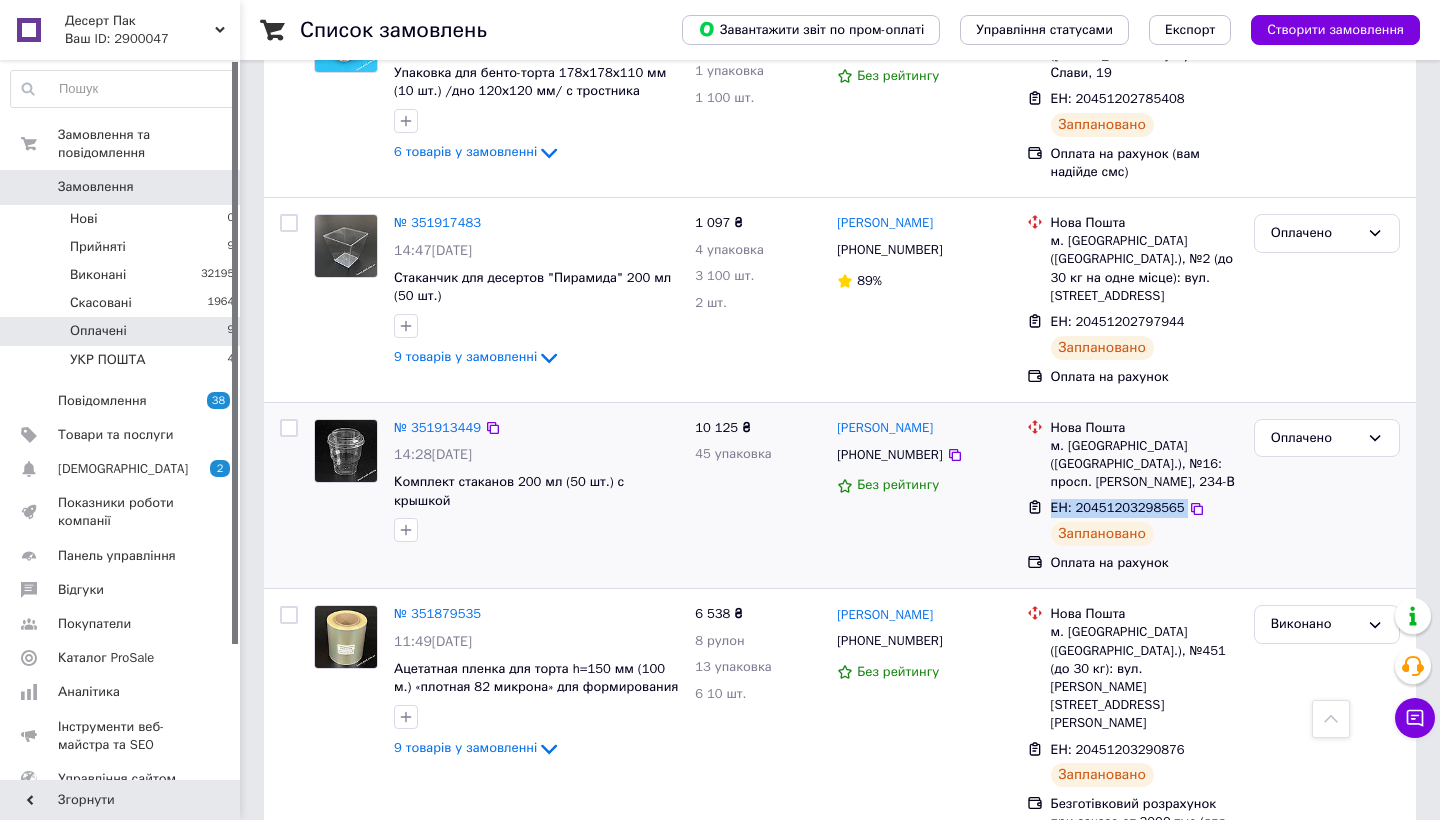 drag, startPoint x: 1046, startPoint y: 494, endPoint x: 1215, endPoint y: 493, distance: 169.00296 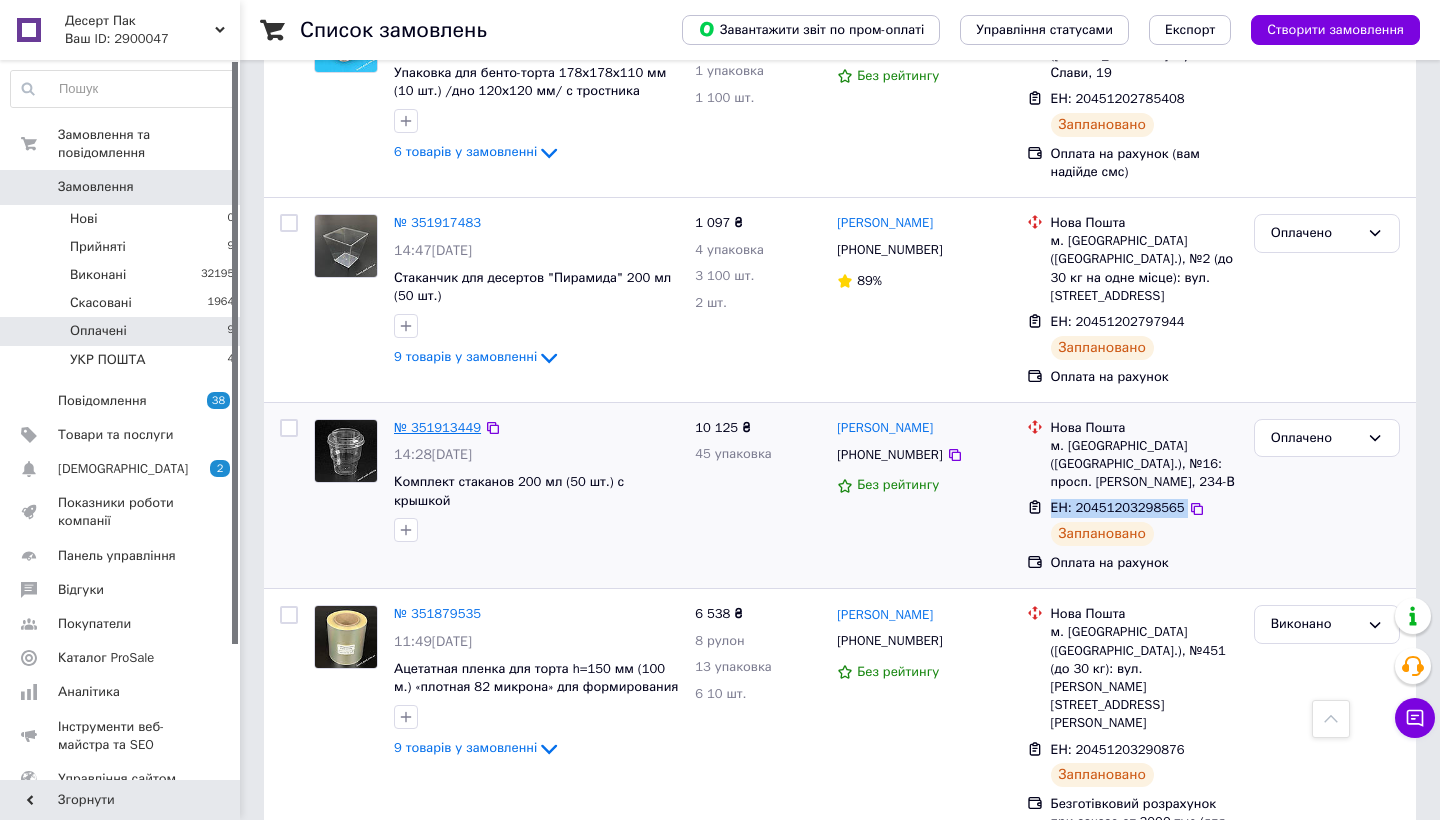 click on "№ 351913449" at bounding box center (437, 427) 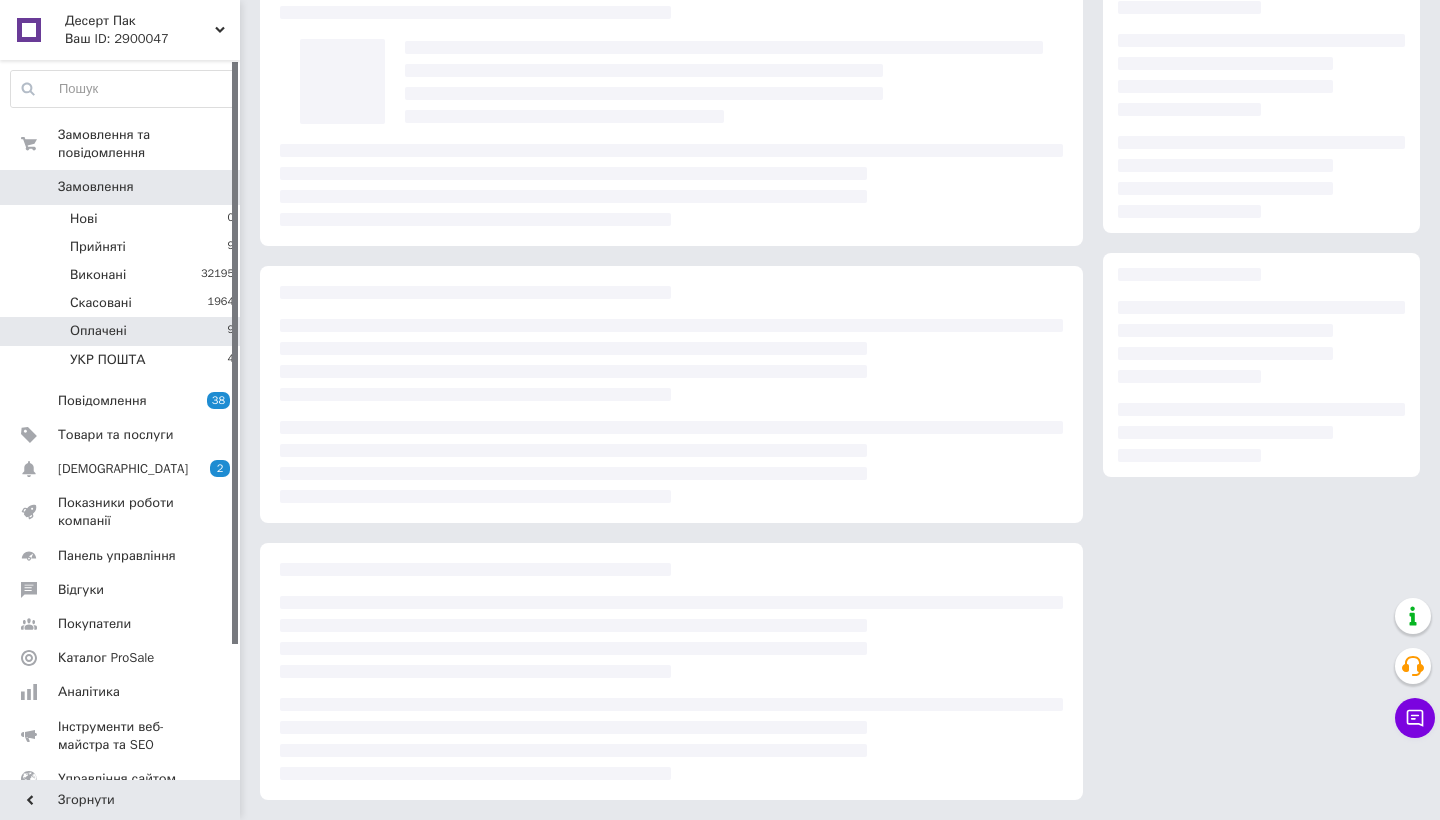 scroll, scrollTop: 50, scrollLeft: 0, axis: vertical 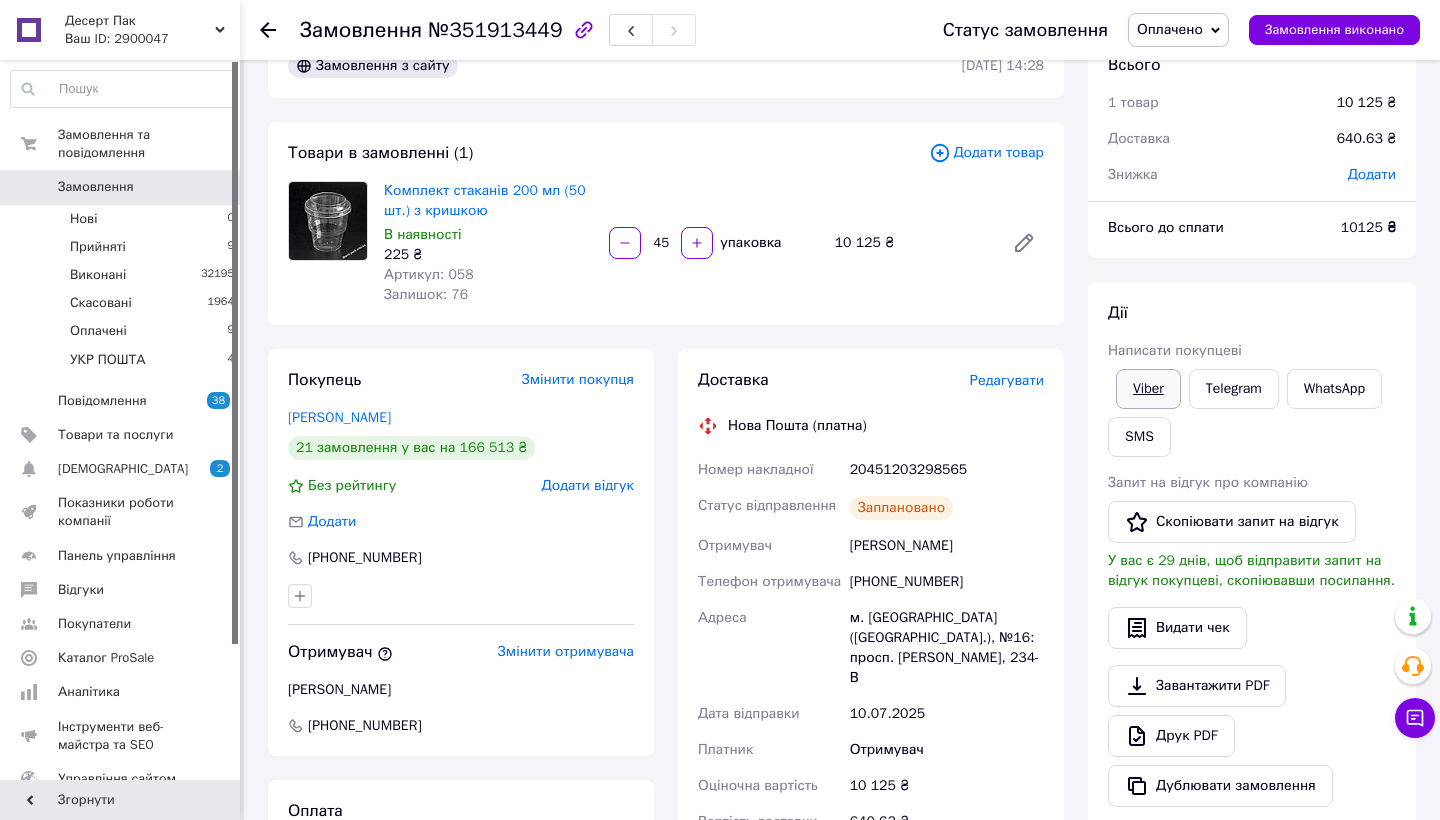 click on "Viber" at bounding box center [1148, 389] 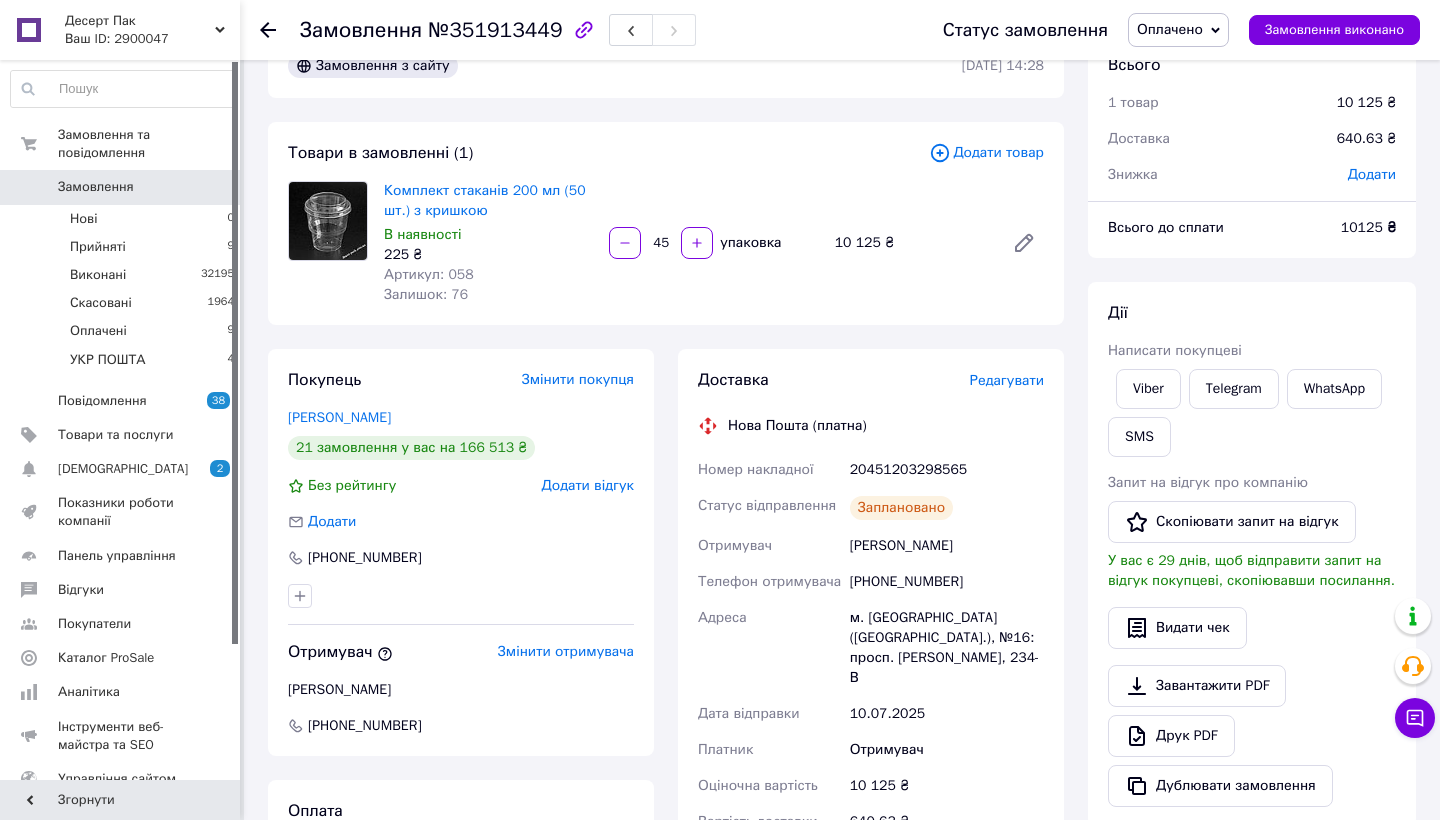 click on "Оплачено" at bounding box center (1170, 29) 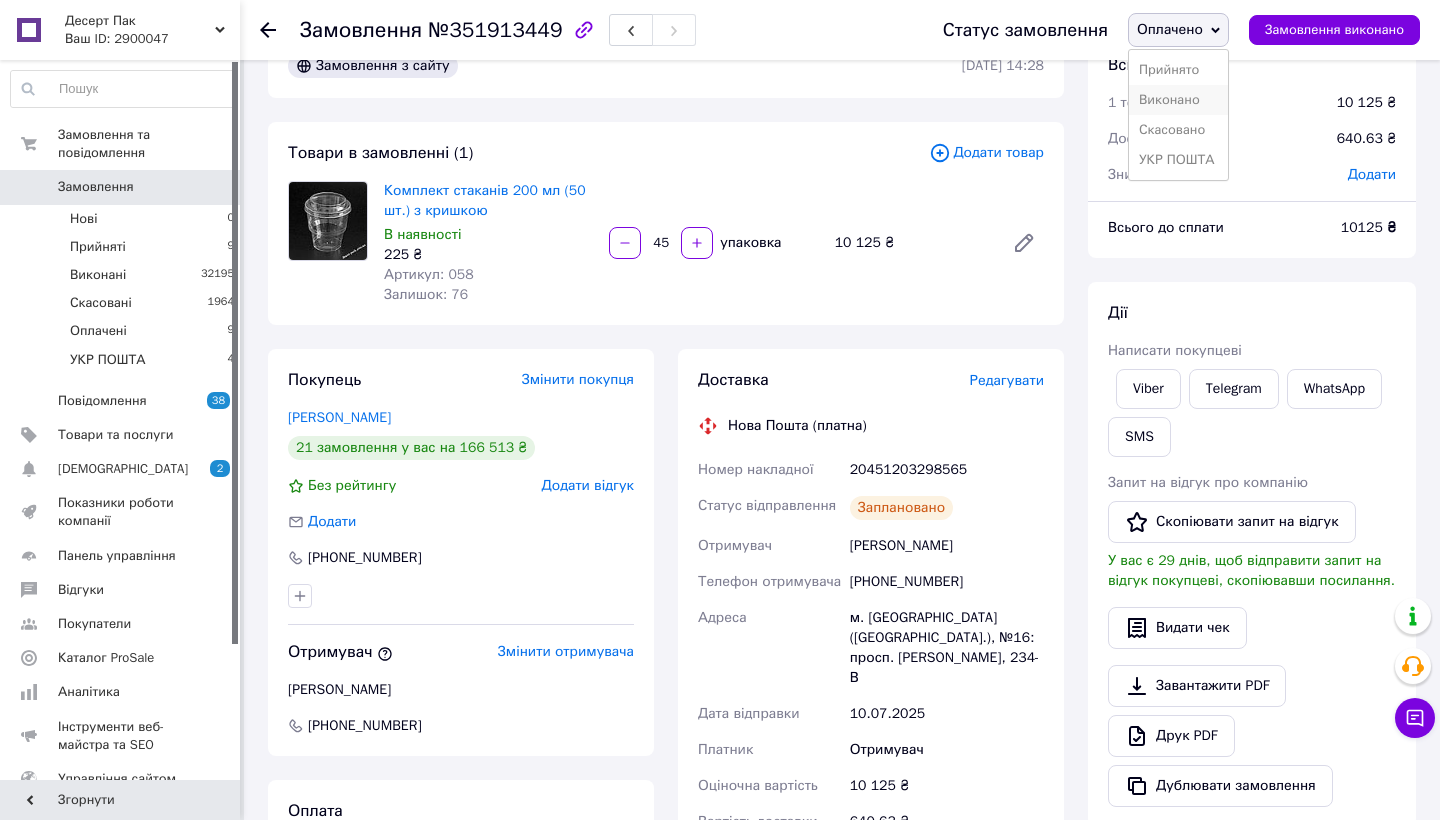 click on "Виконано" at bounding box center [1178, 100] 